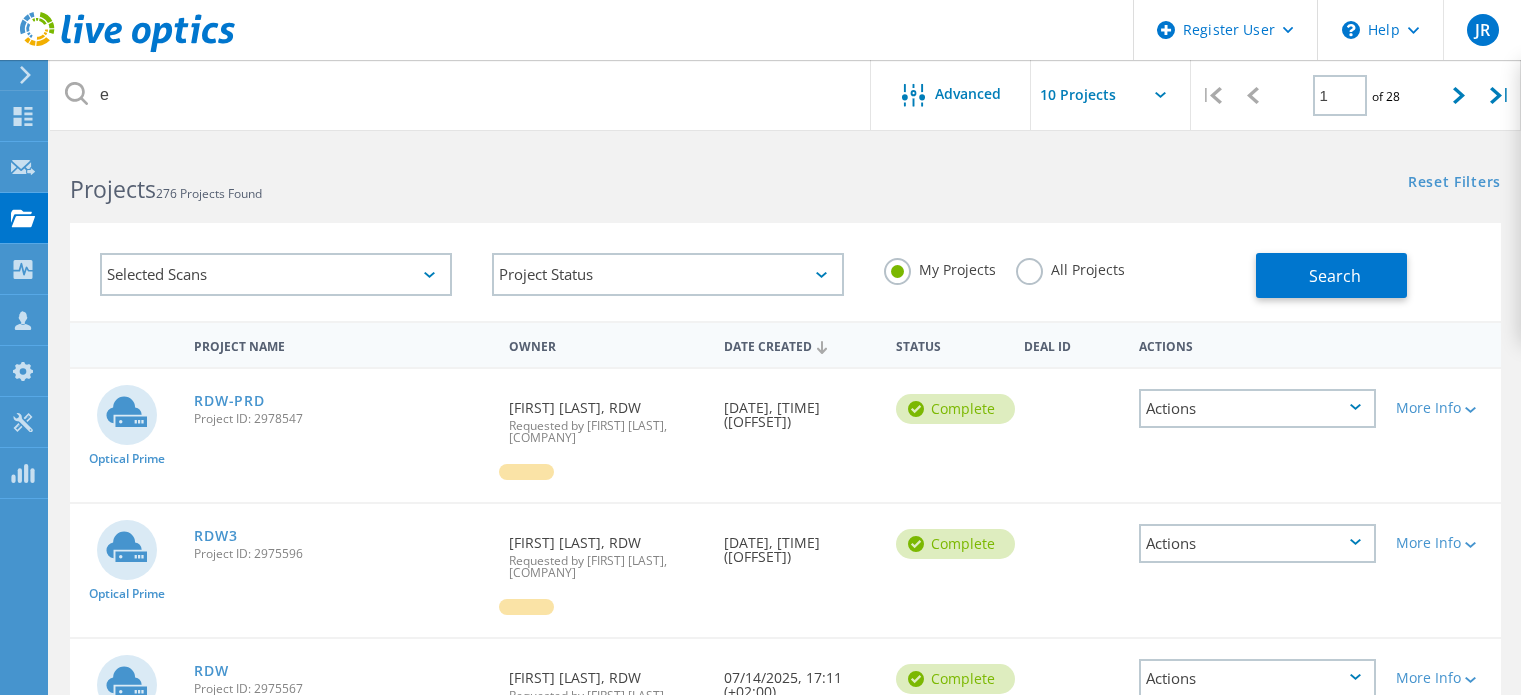 scroll, scrollTop: 0, scrollLeft: 0, axis: both 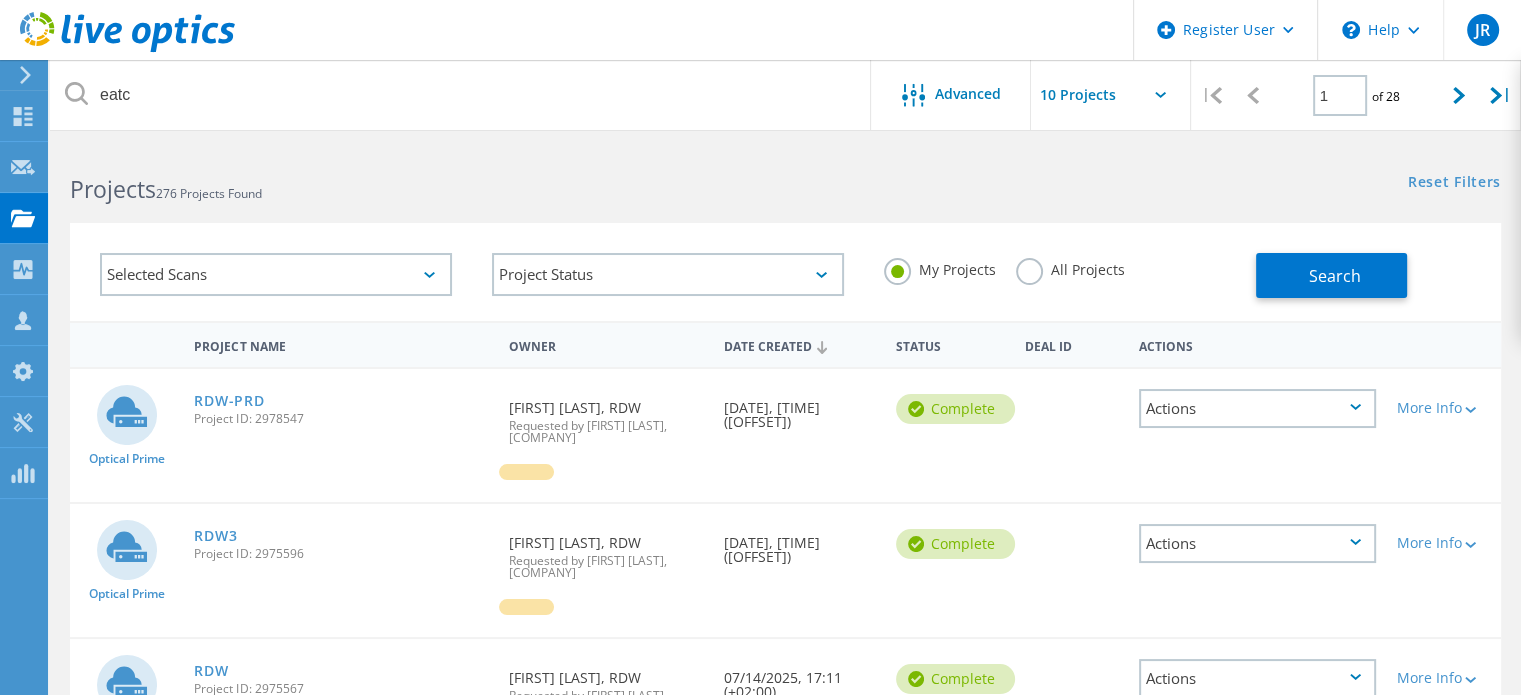 type on "eatc" 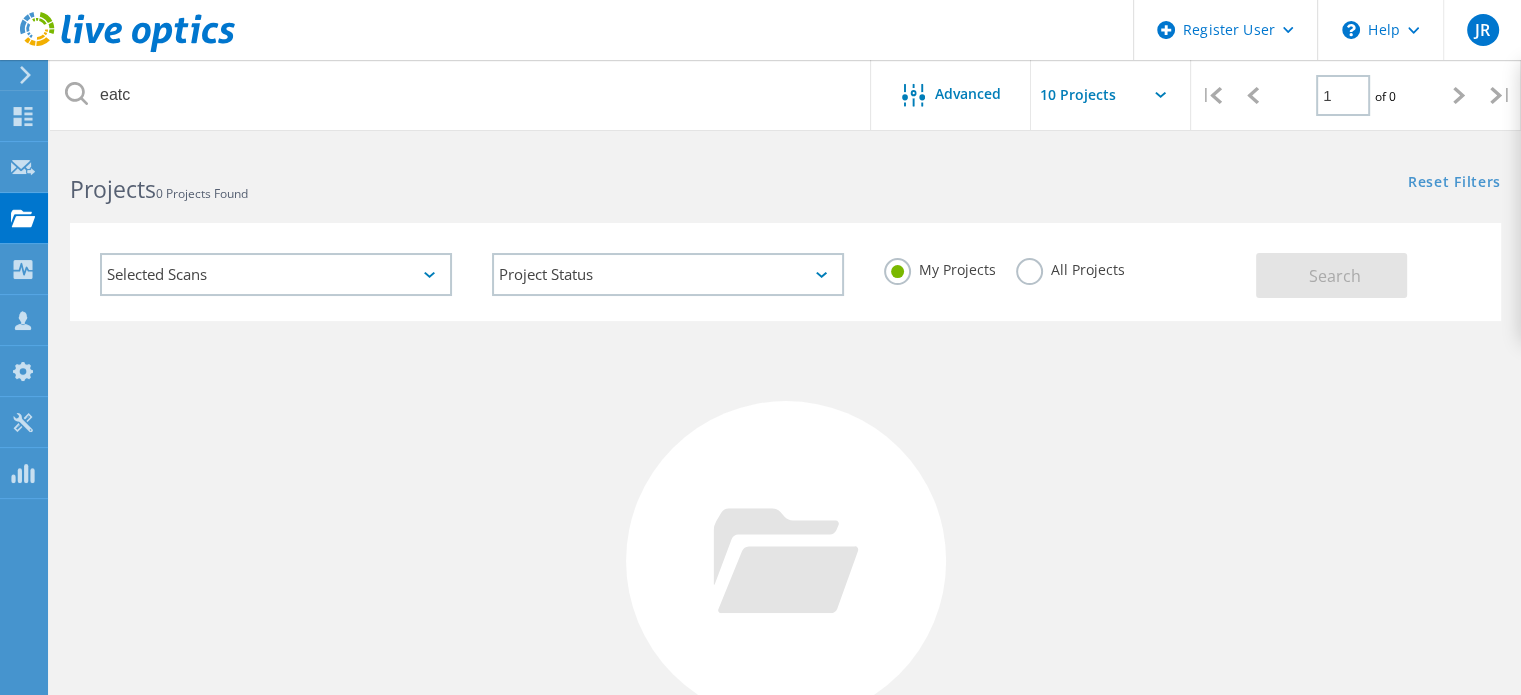 click on "All Projects" 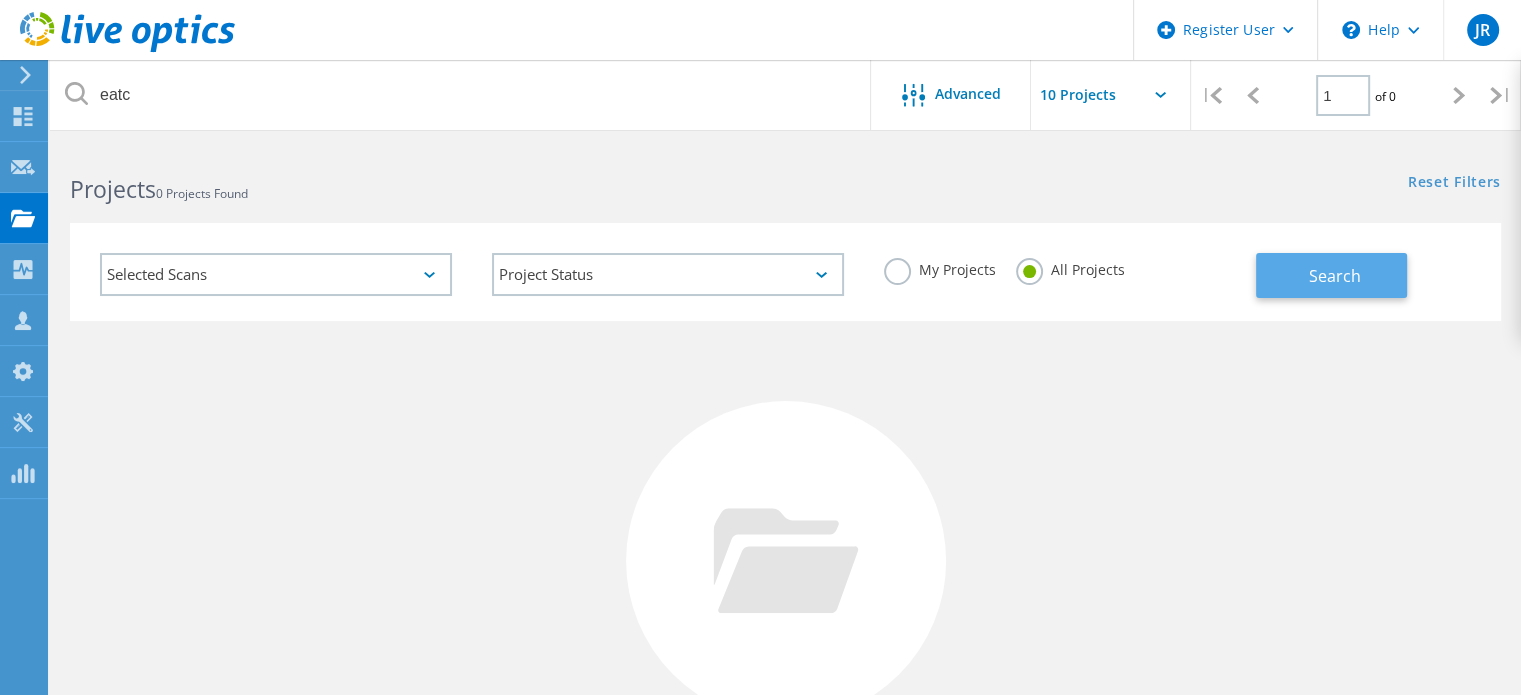 click on "Search" 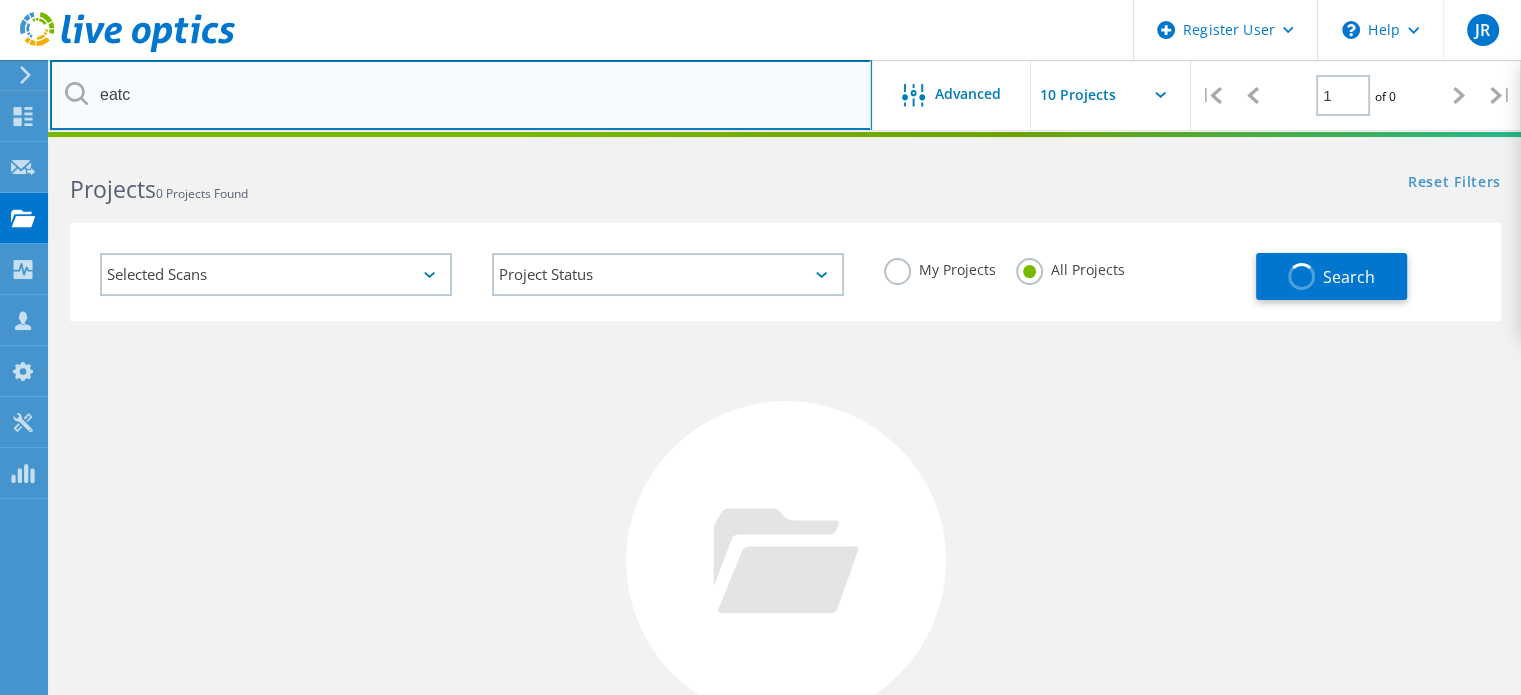 click on "eatc" at bounding box center (461, 95) 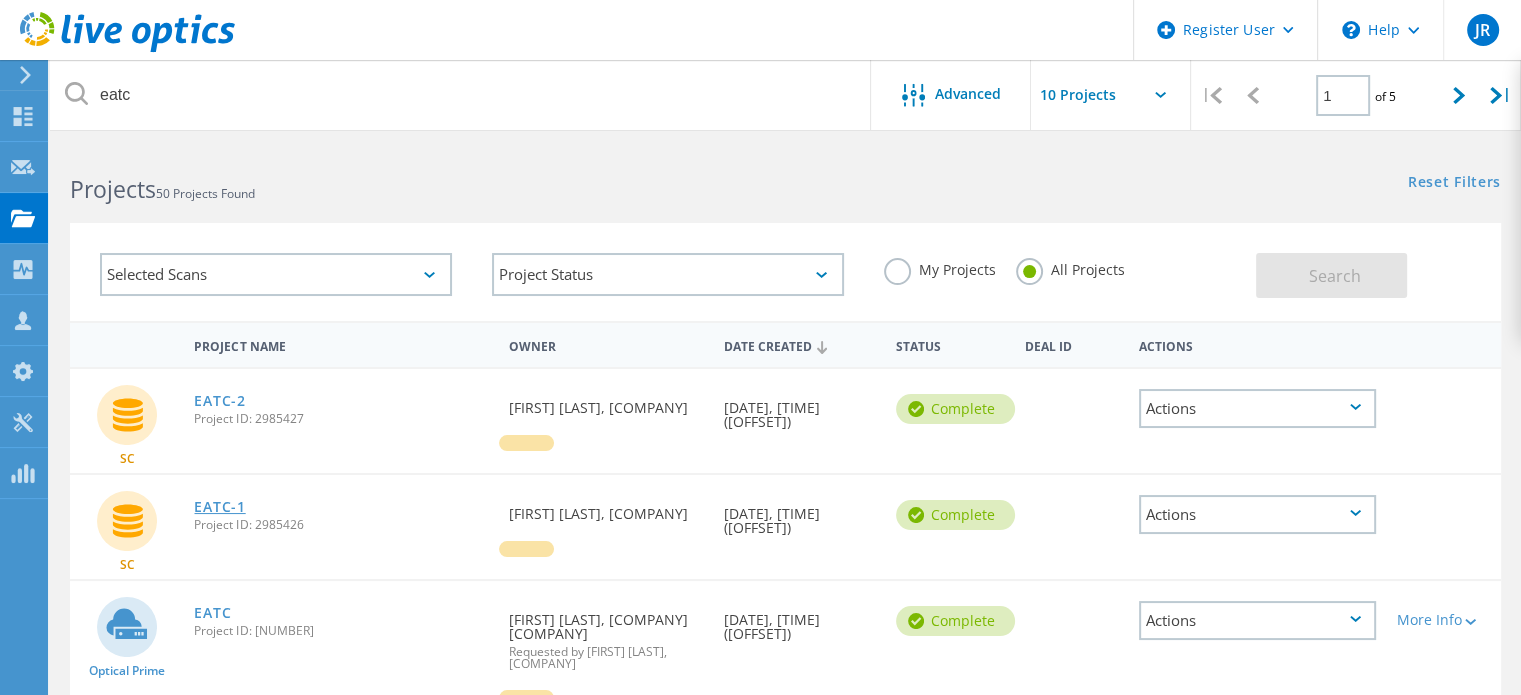 drag, startPoint x: 222, startPoint y: 490, endPoint x: 223, endPoint y: 502, distance: 12.0415945 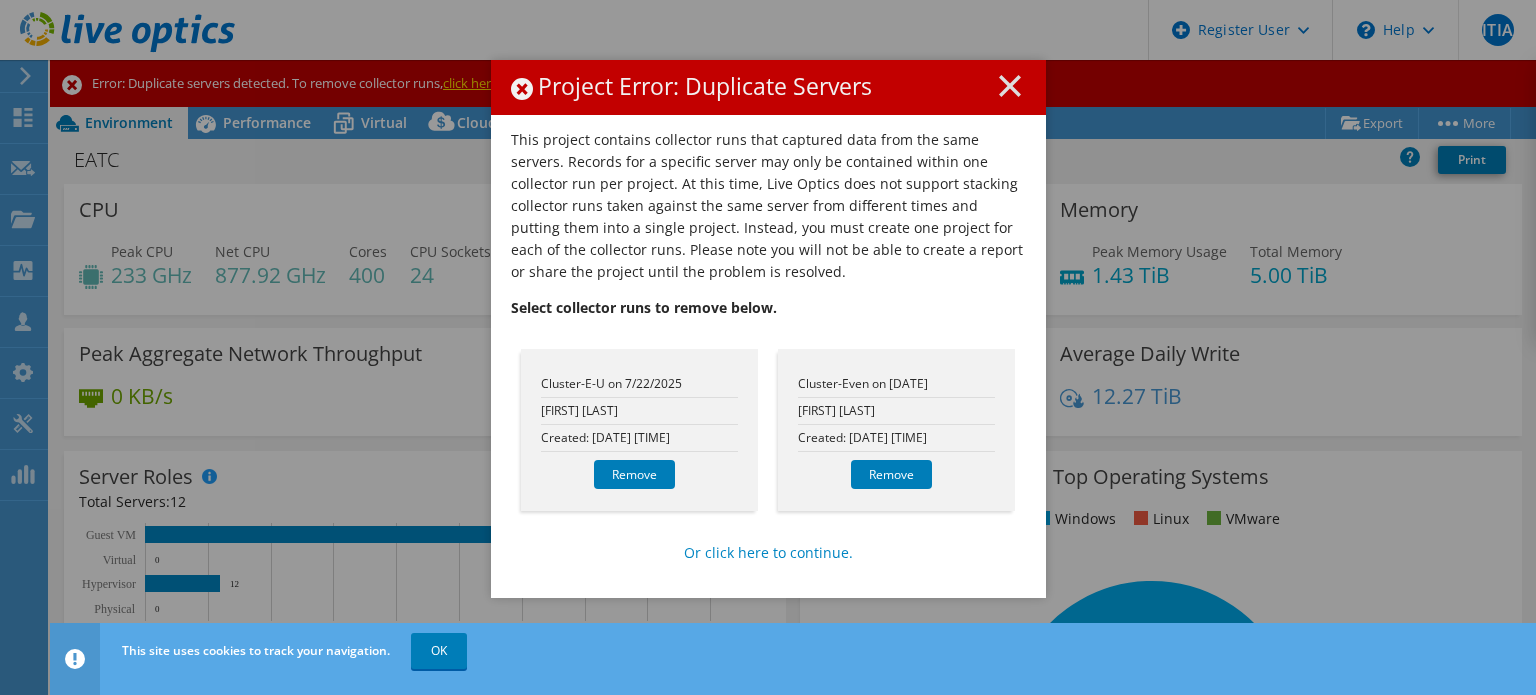 select on "USD" 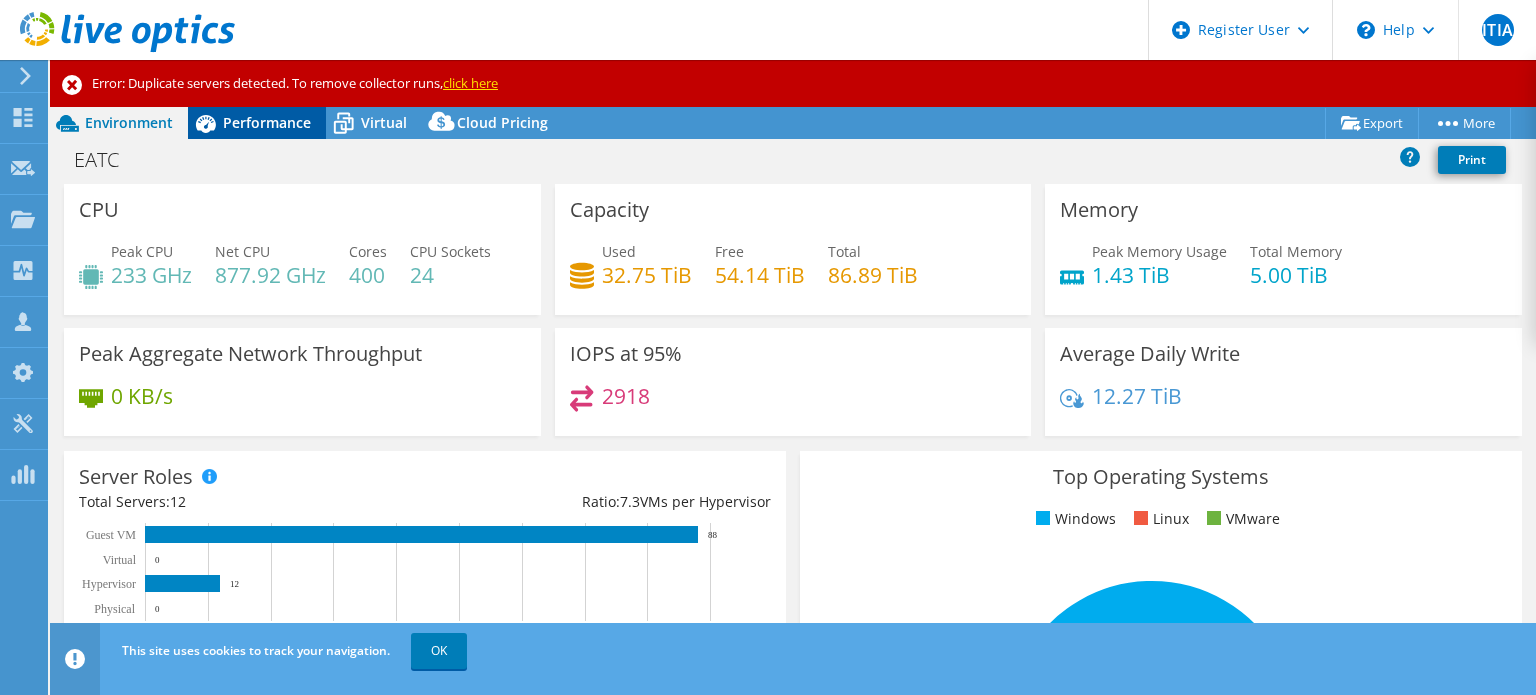 click on "Performance" at bounding box center (267, 122) 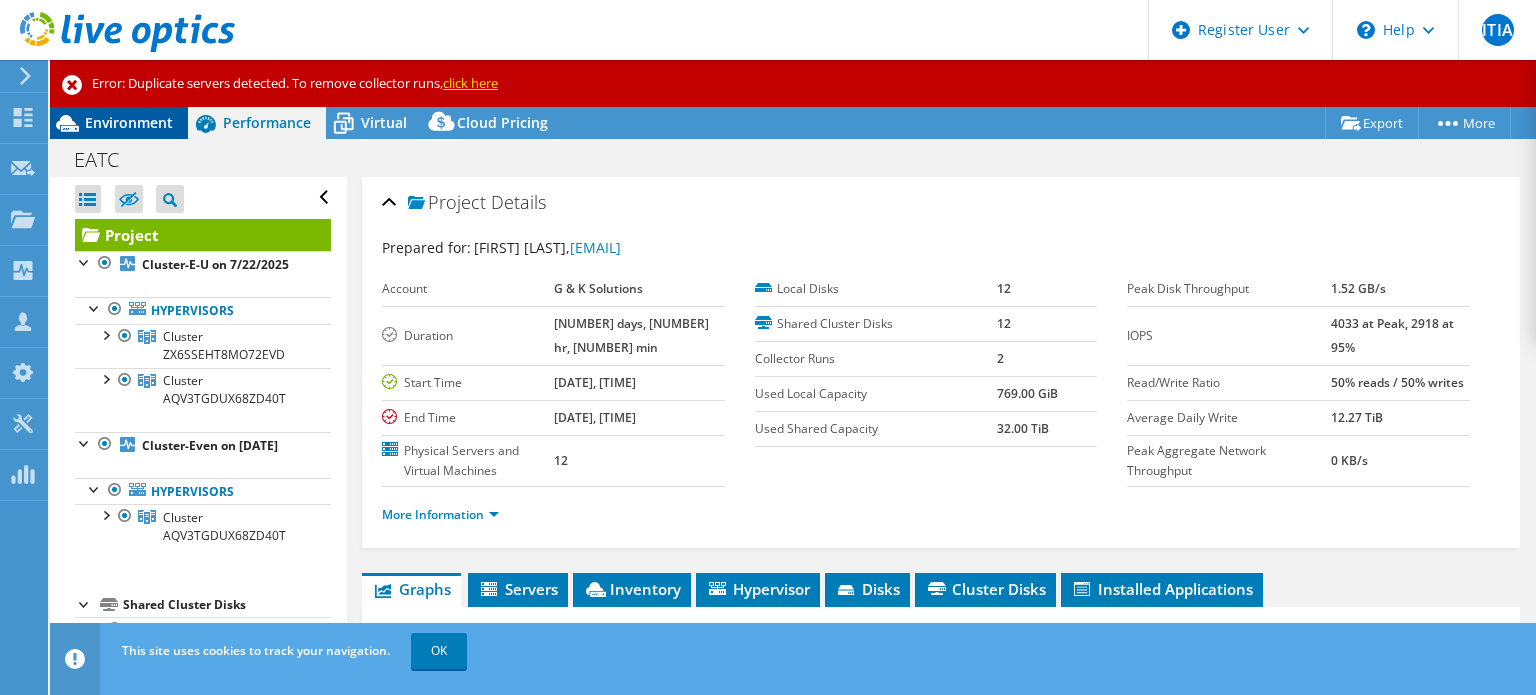 click on "Environment" at bounding box center [129, 122] 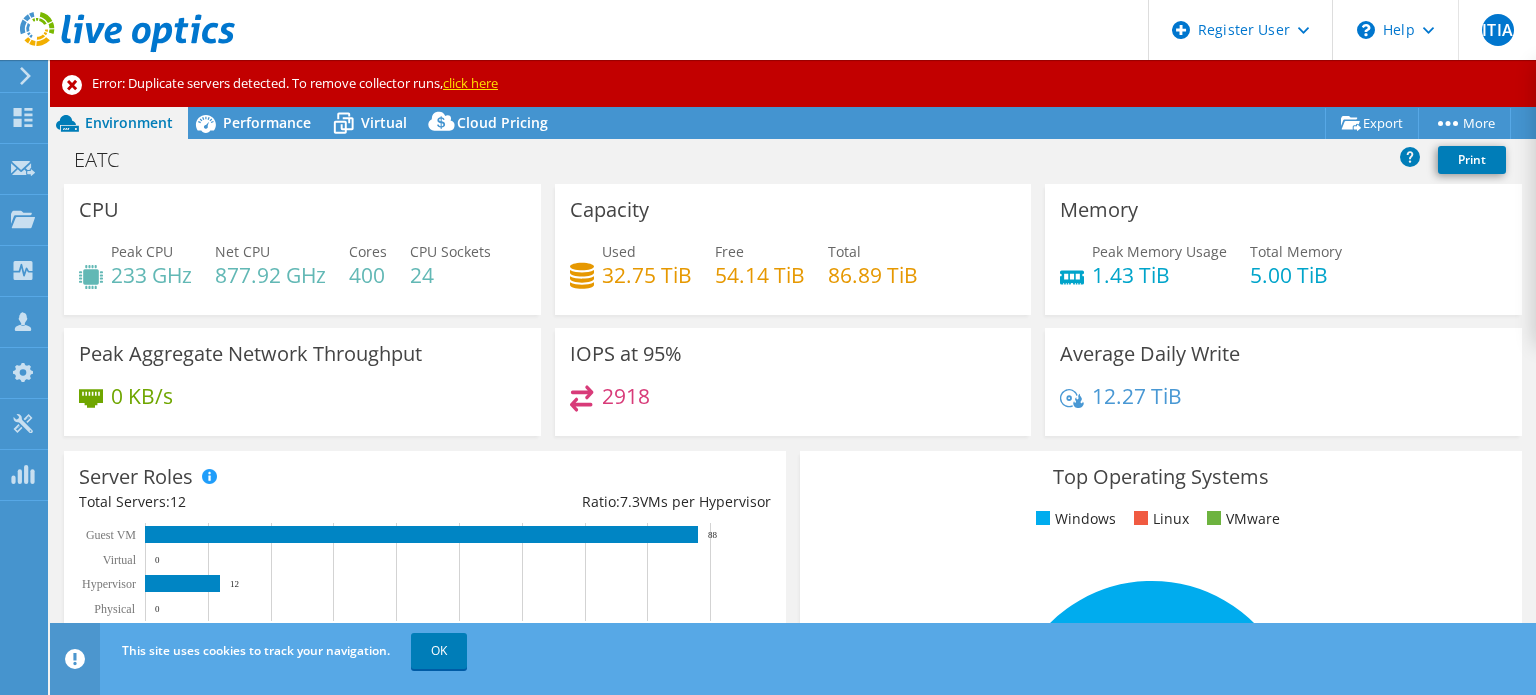 click on "2918" at bounding box center (626, 396) 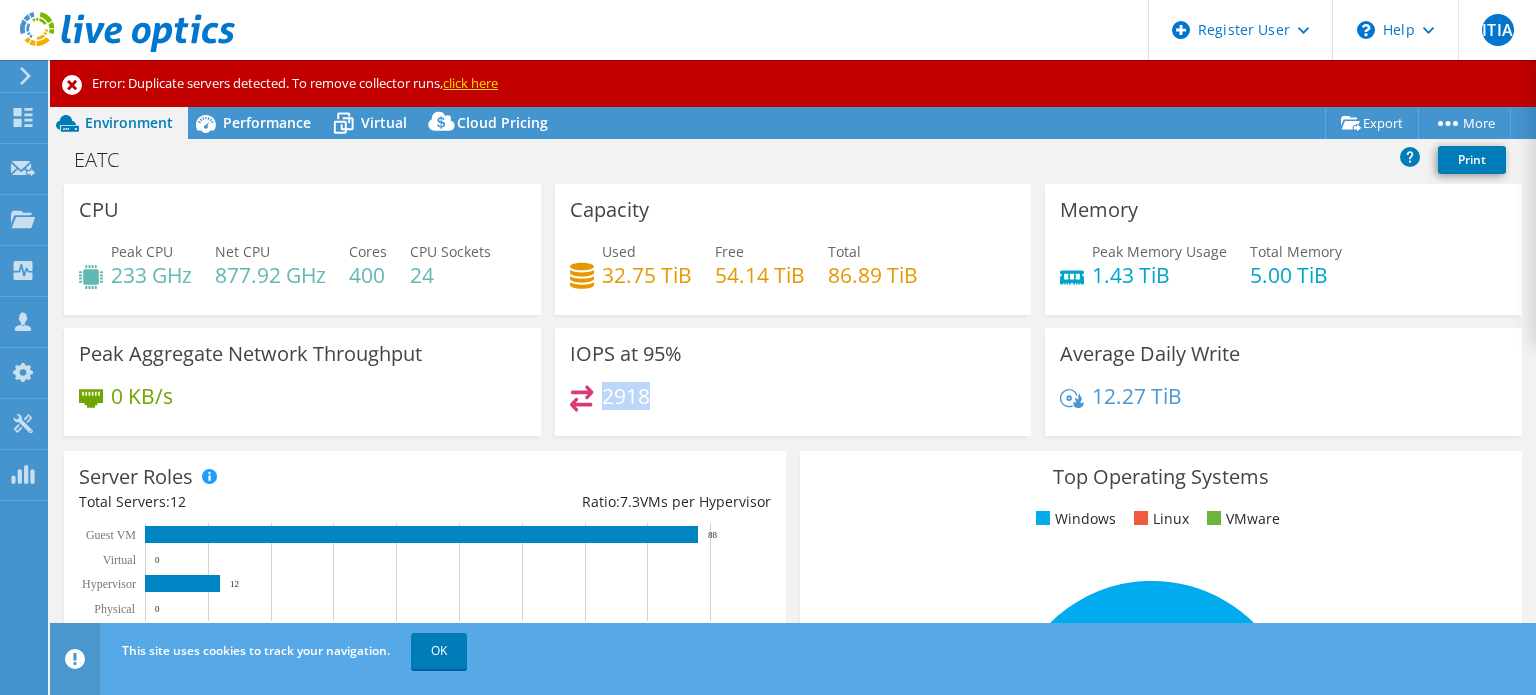 click on "2918" at bounding box center (626, 396) 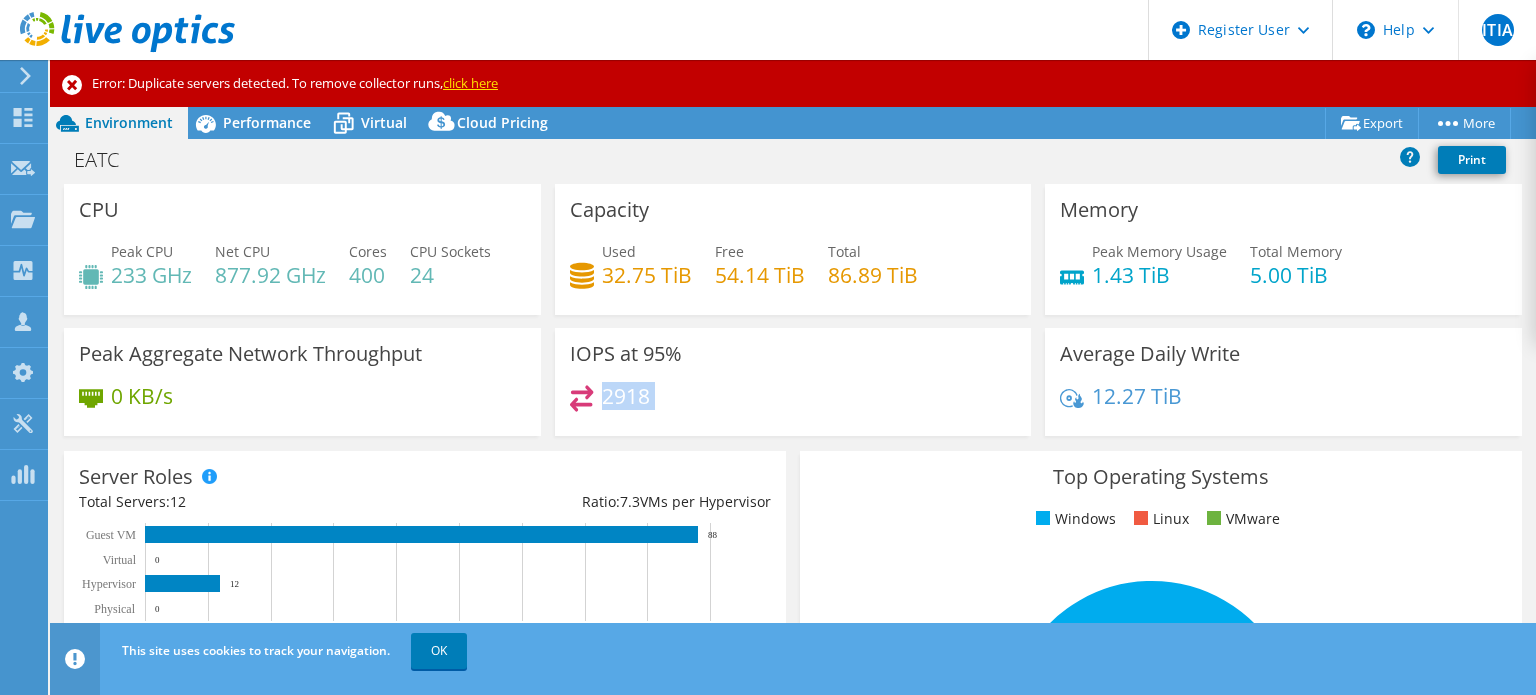 click on "2918" at bounding box center [626, 396] 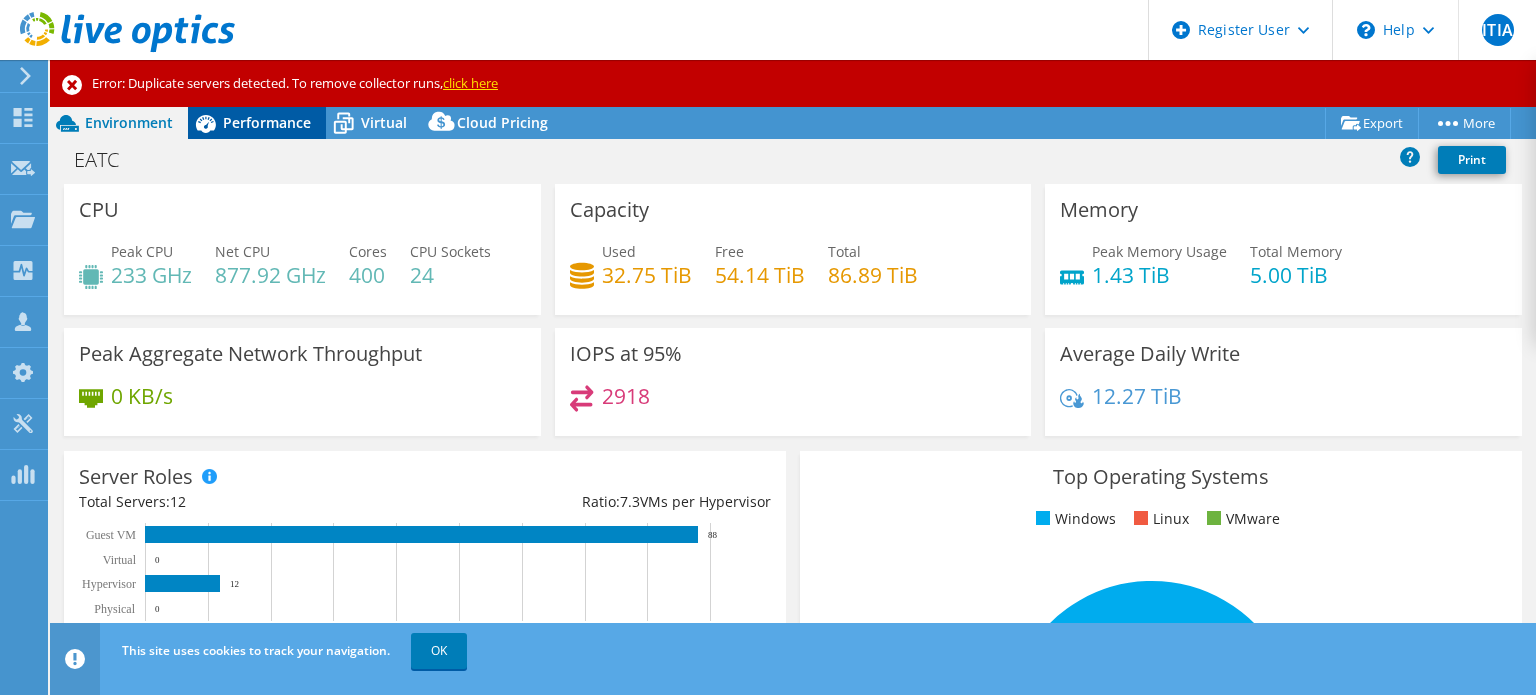 click on "Performance" at bounding box center [267, 122] 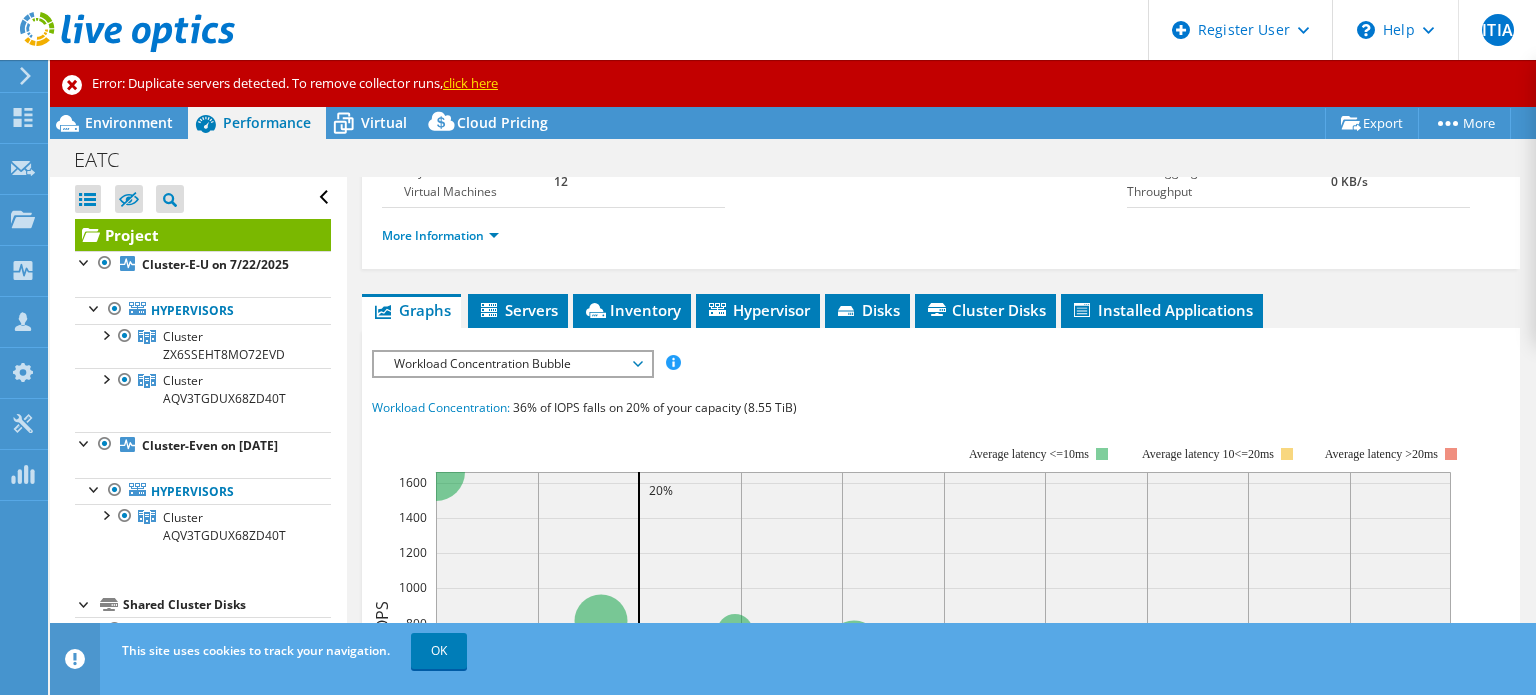 scroll, scrollTop: 200, scrollLeft: 0, axis: vertical 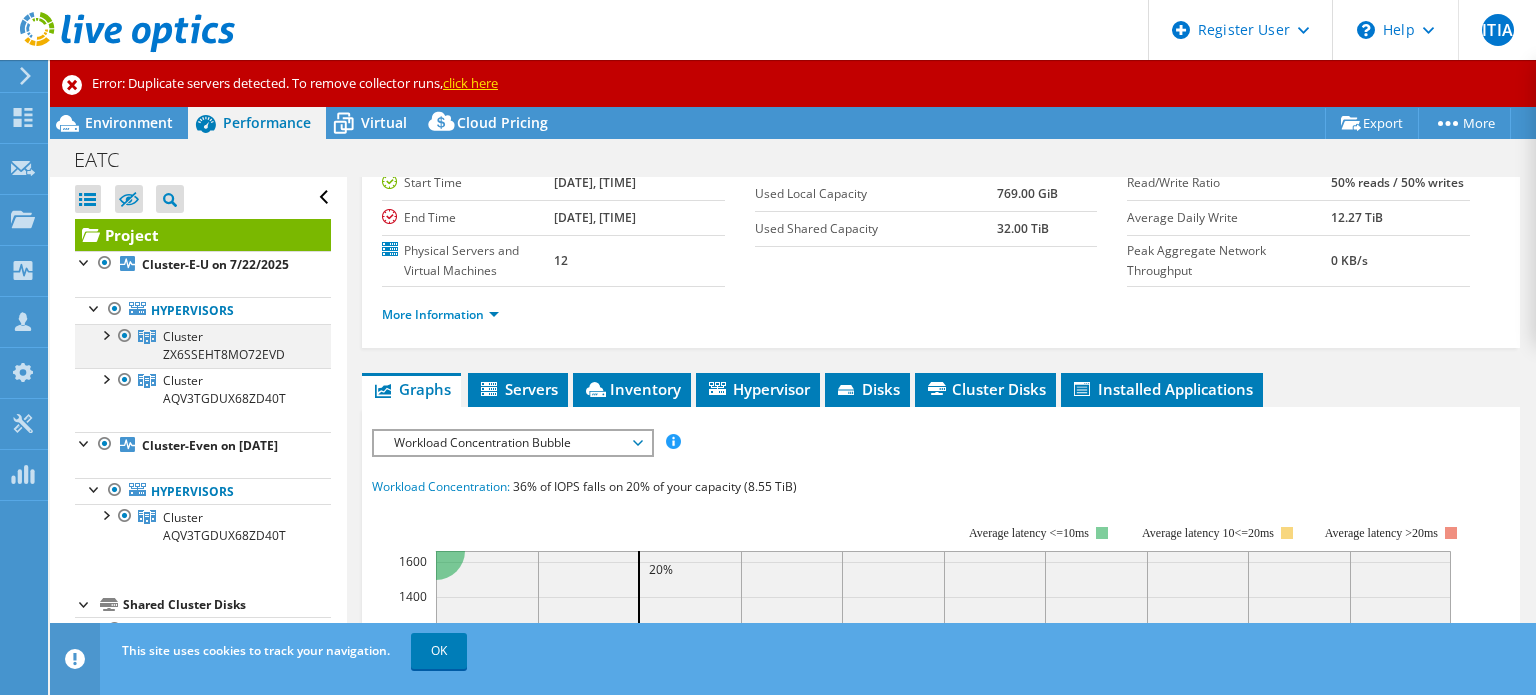 click at bounding box center [105, 334] 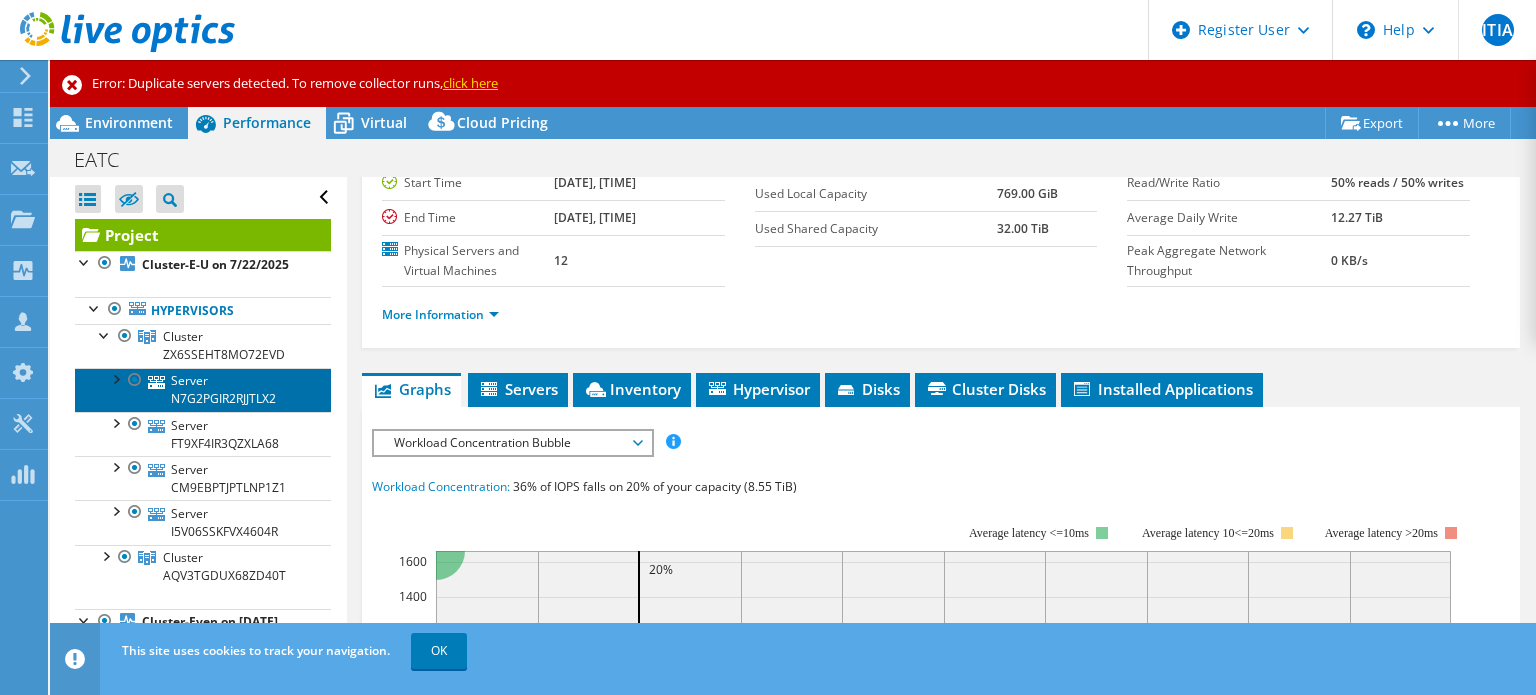 click on "Server N7G2PGIR2RJJTLX2" at bounding box center (203, 390) 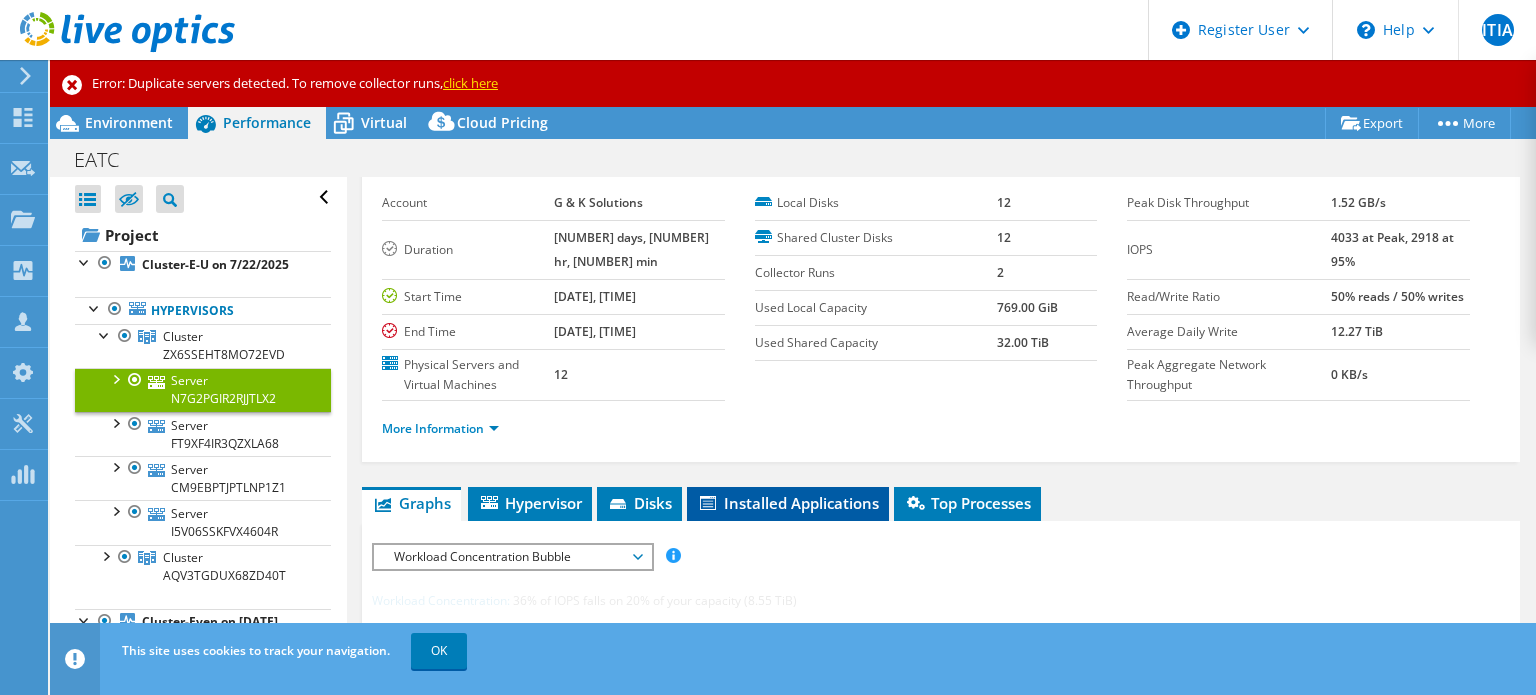 scroll, scrollTop: 0, scrollLeft: 0, axis: both 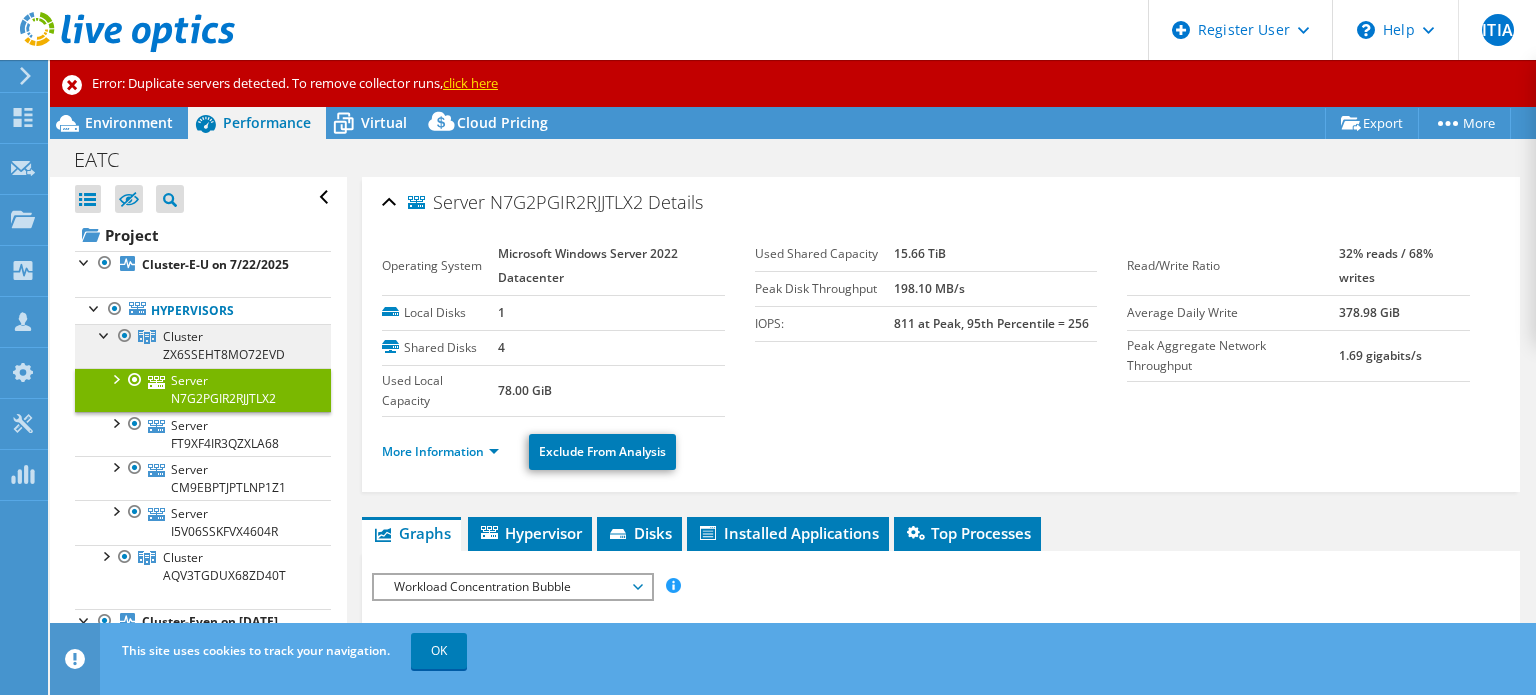 click on "Cluster ZX6SSEHT8MO72EVD" at bounding box center [224, 345] 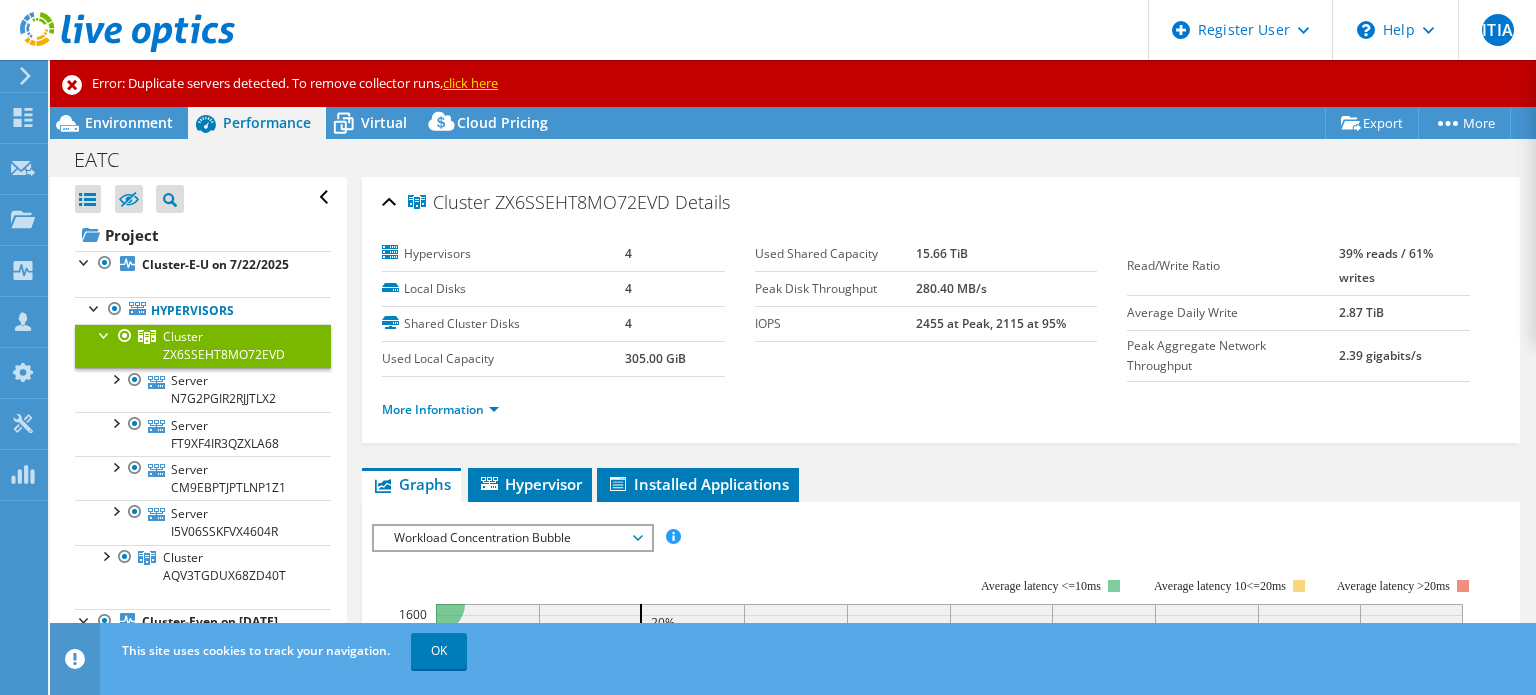 click on "Workload Concentration Bubble" at bounding box center [512, 538] 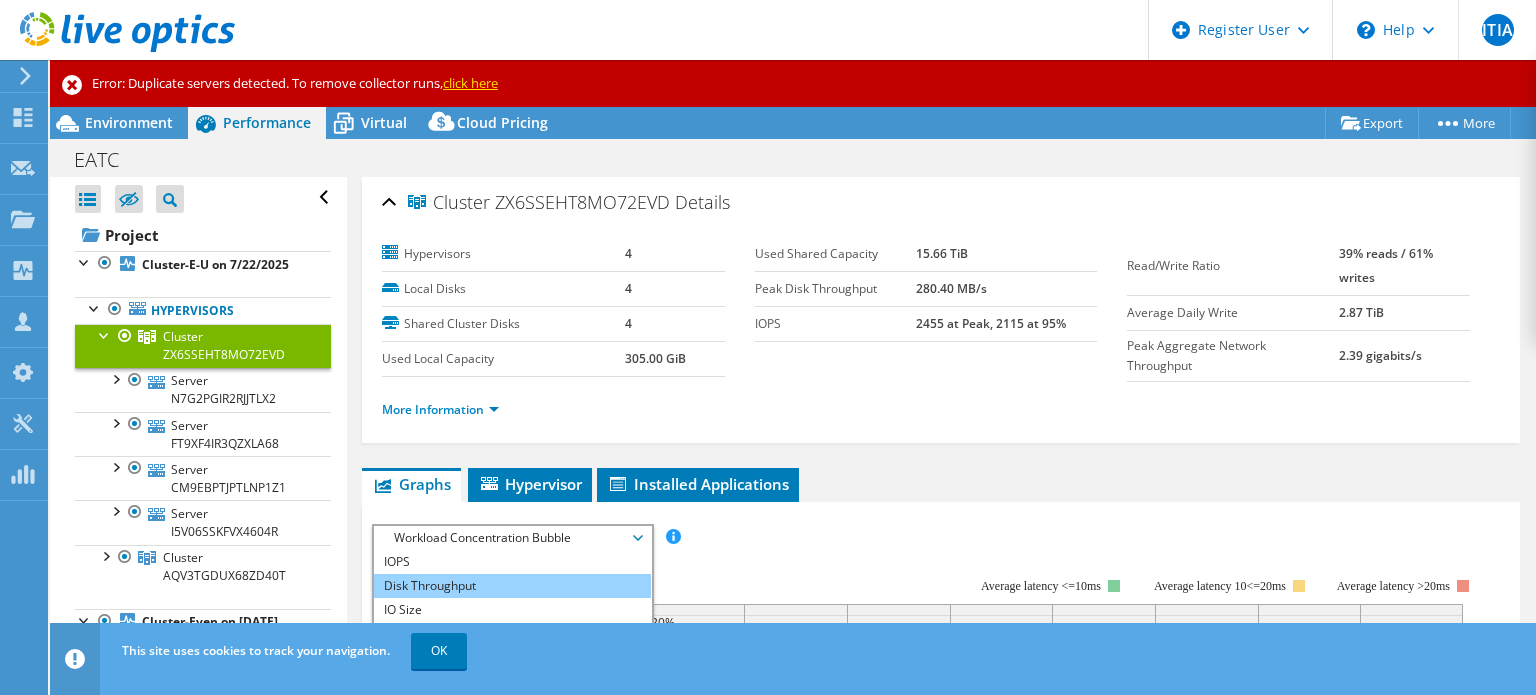 scroll, scrollTop: 72, scrollLeft: 0, axis: vertical 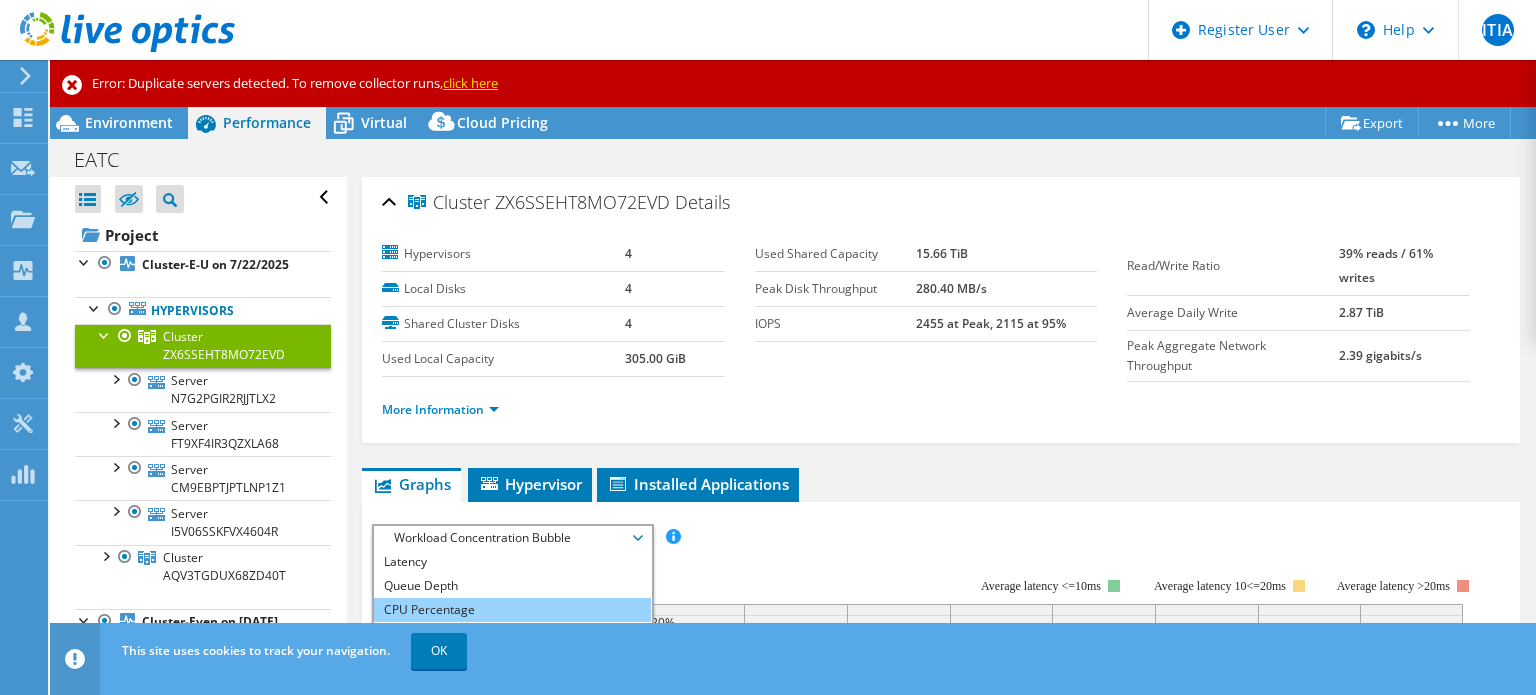 click on "CPU Percentage" at bounding box center [512, 610] 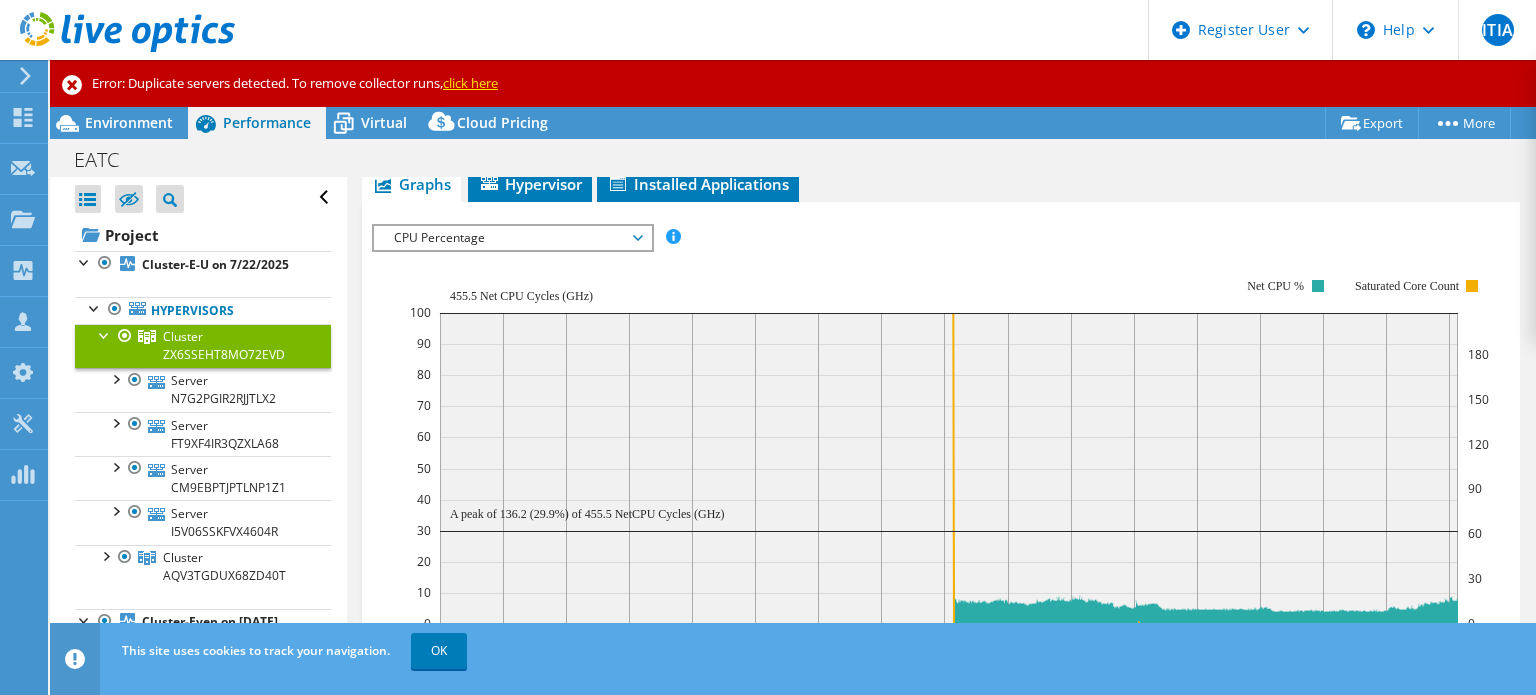scroll, scrollTop: 400, scrollLeft: 0, axis: vertical 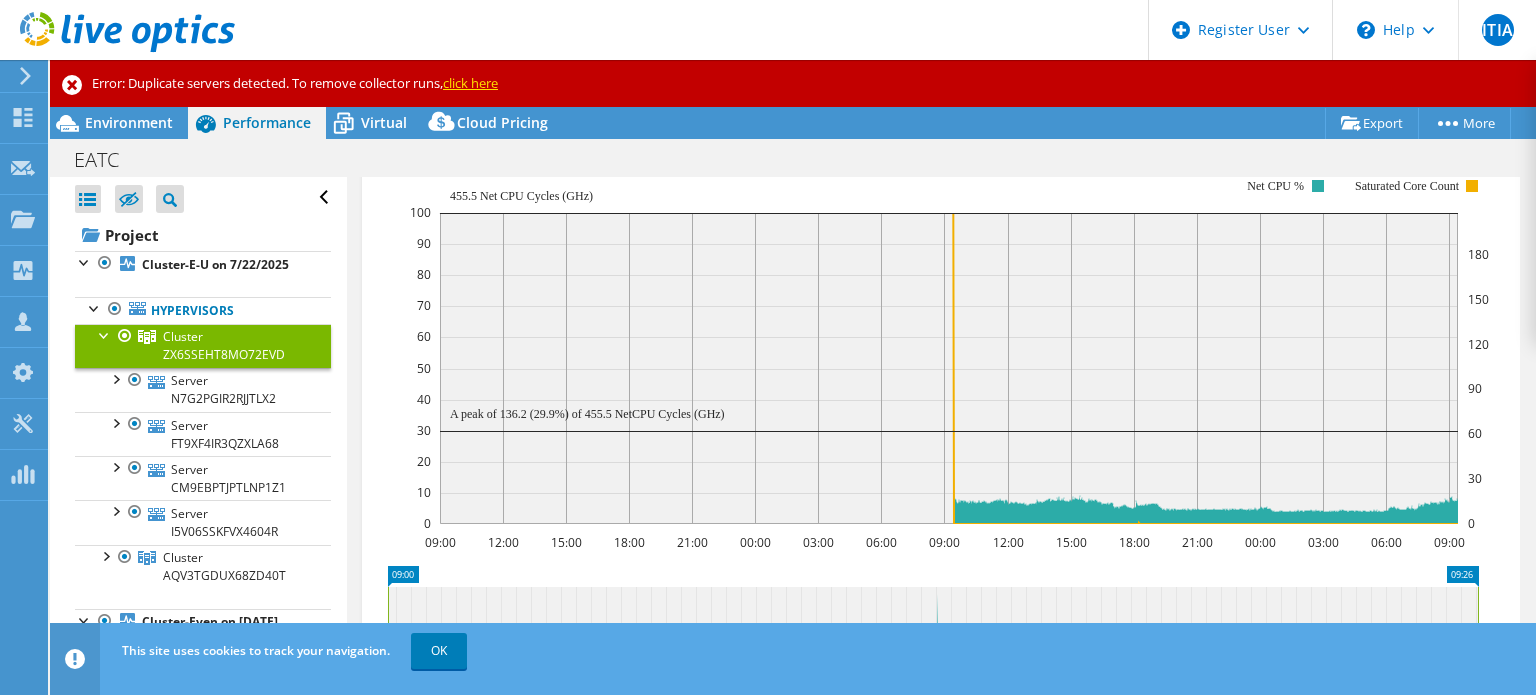 click at bounding box center (105, 334) 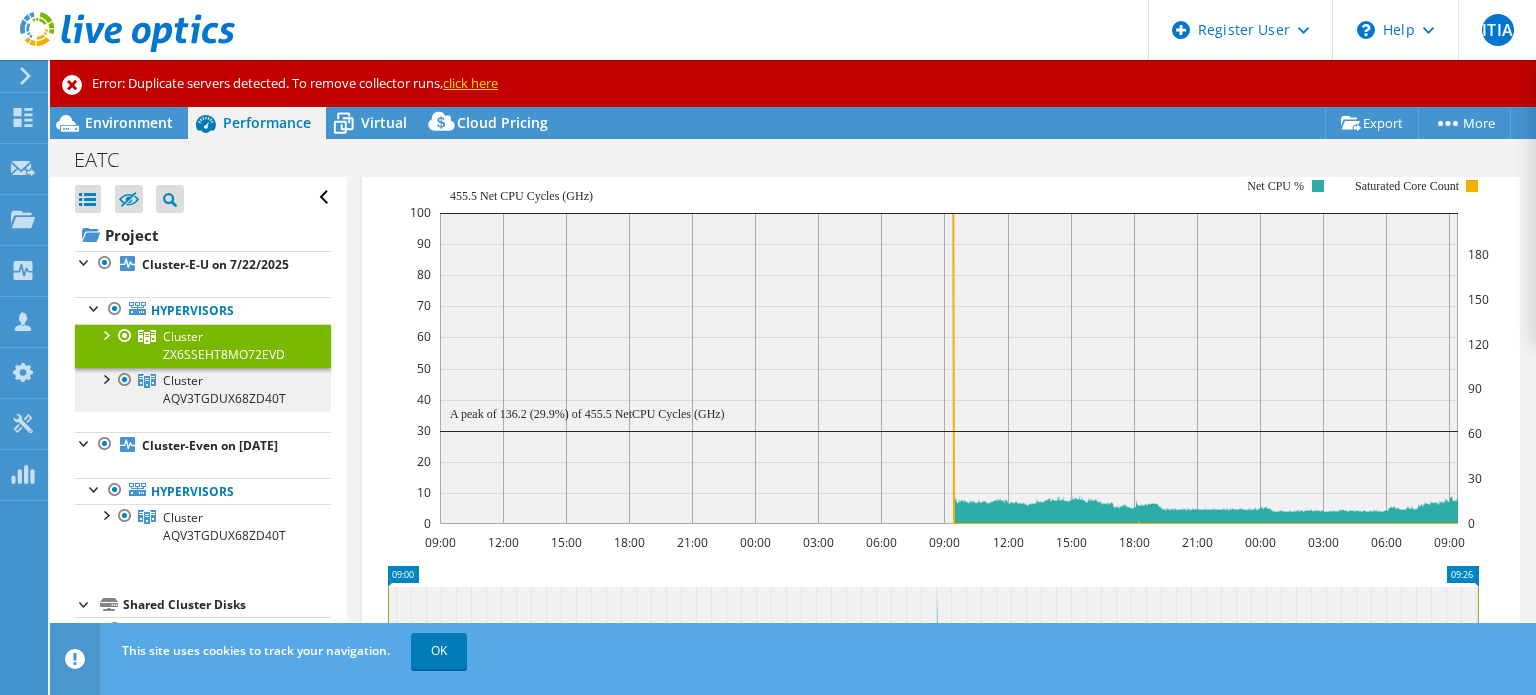 click on "Cluster AQV3TGDUX68ZD40T" at bounding box center [224, 345] 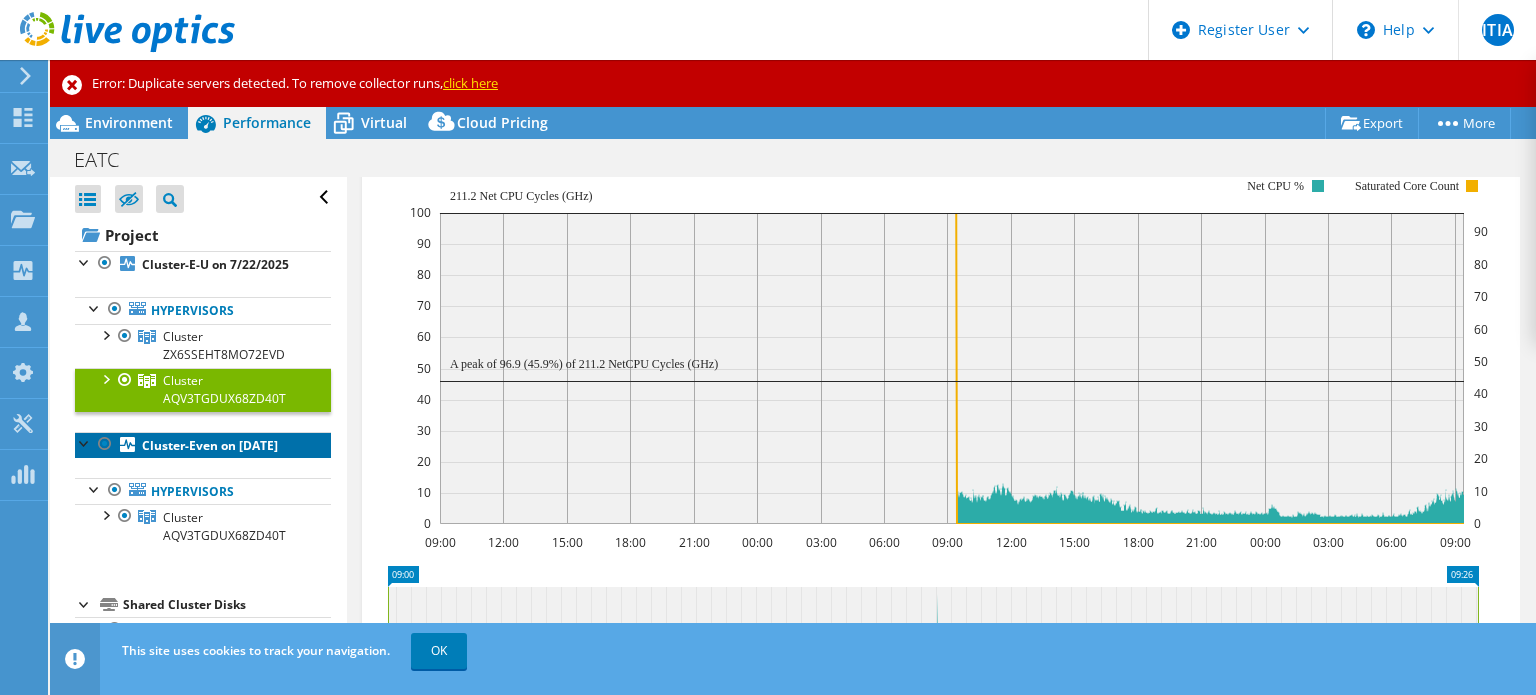 click on "Cluster-Even on 7/22/2025" at bounding box center [210, 445] 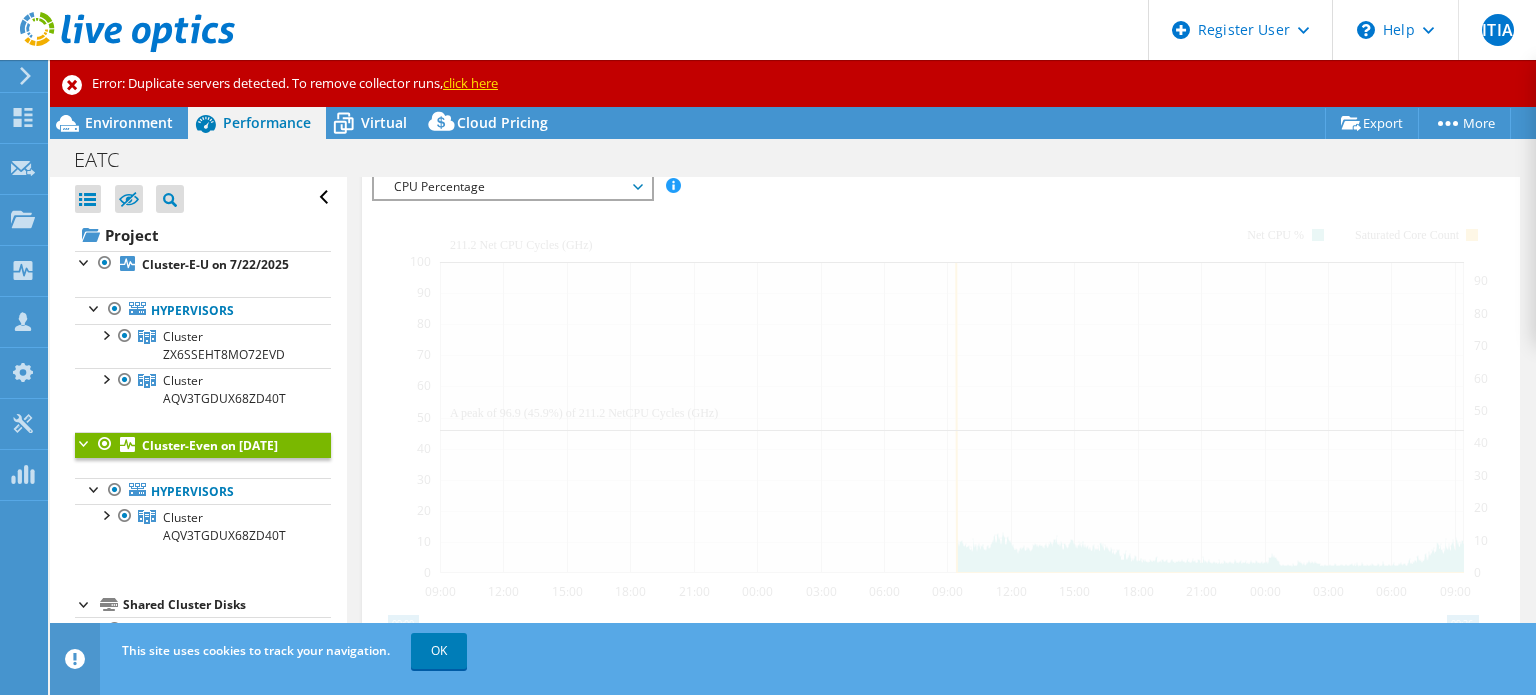 scroll, scrollTop: 448, scrollLeft: 0, axis: vertical 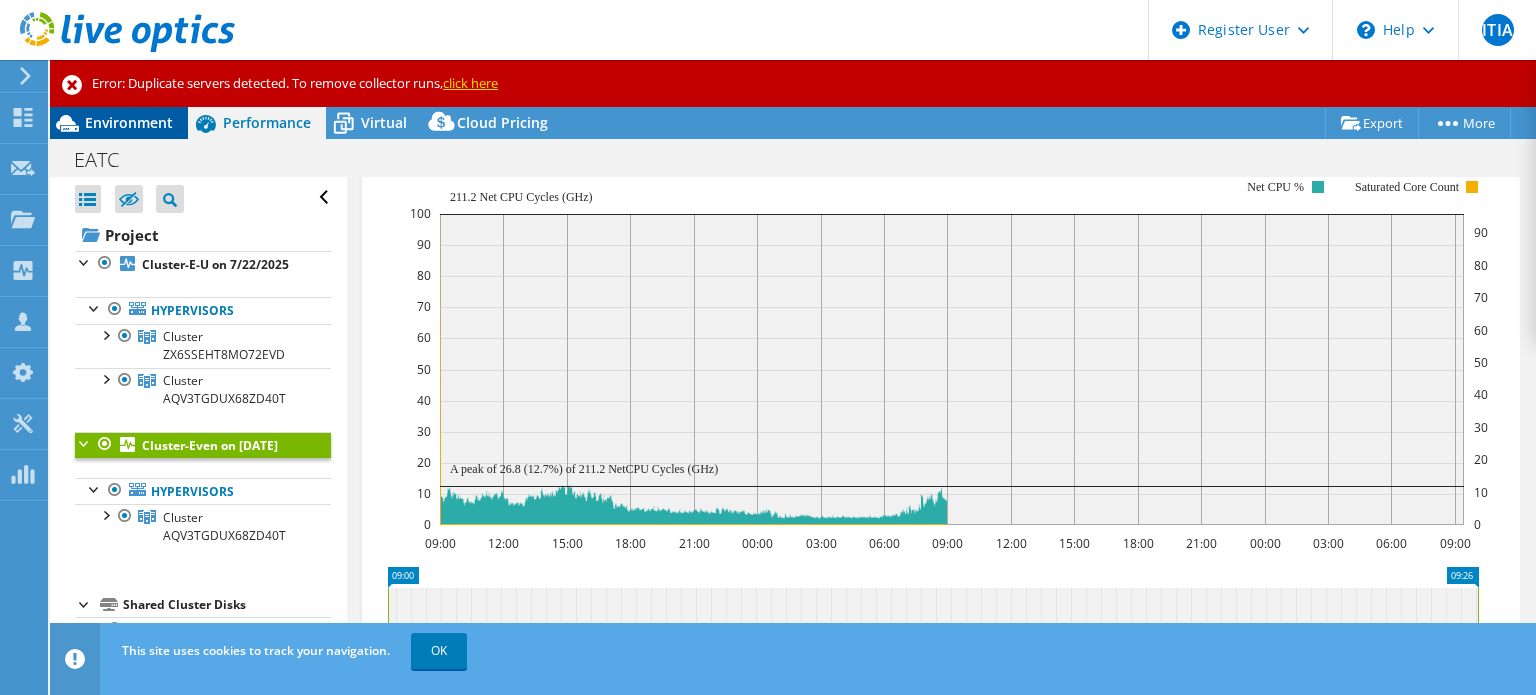 click on "Environment" at bounding box center [129, 122] 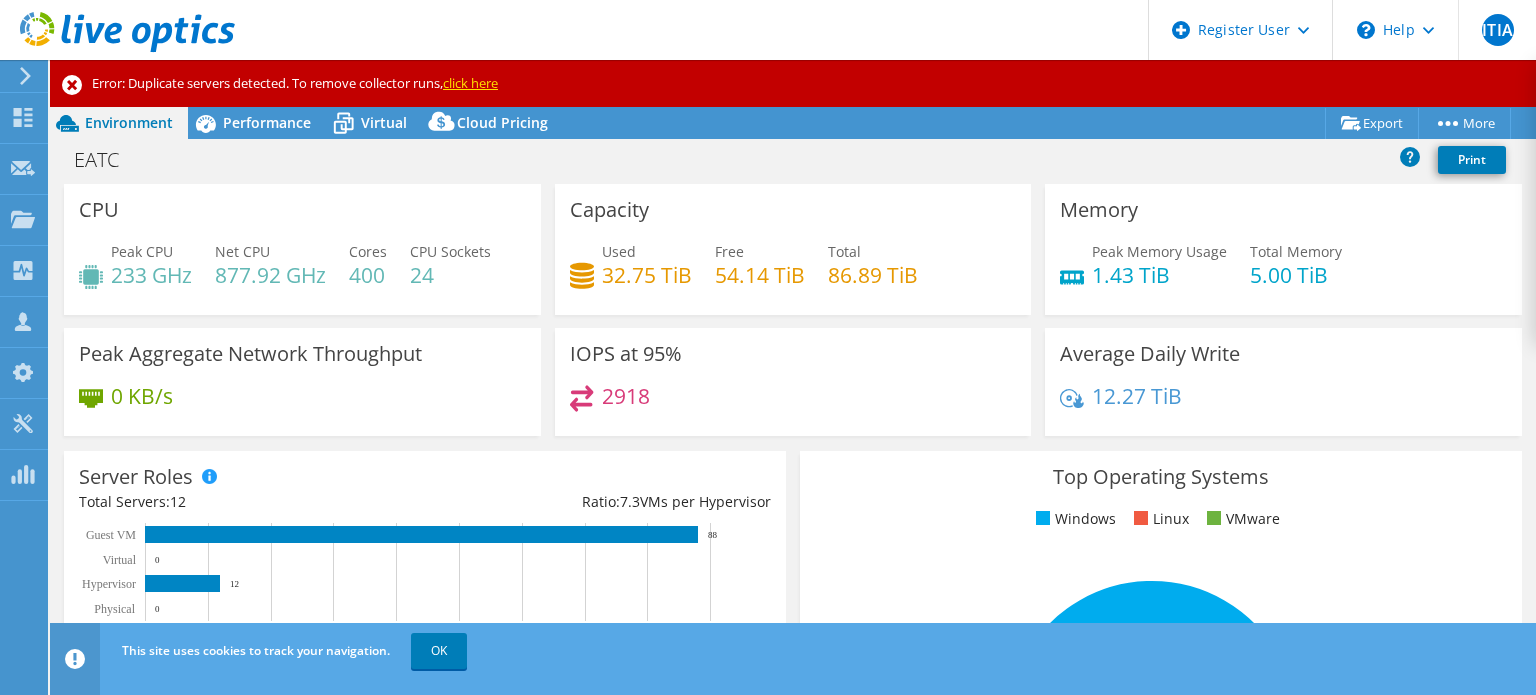 click on "877.92 GHz" at bounding box center (270, 275) 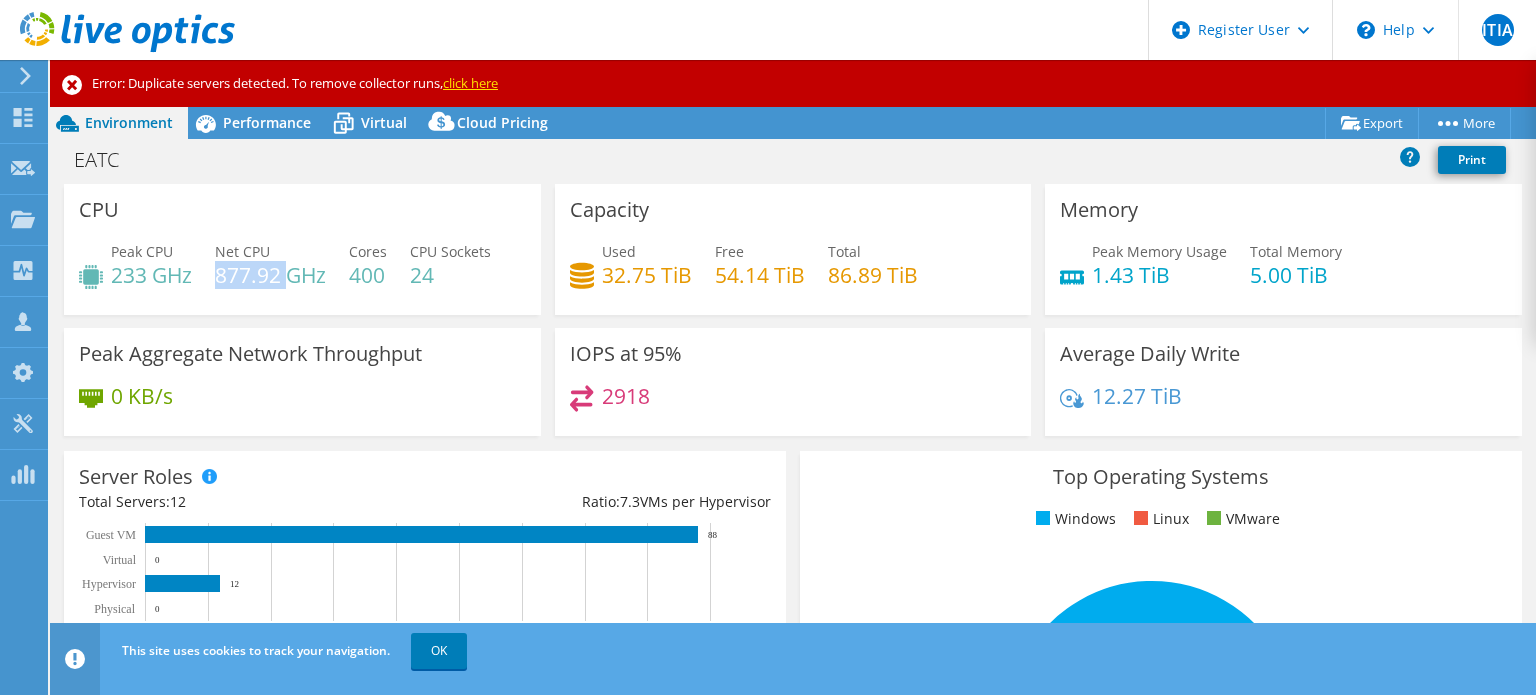 click on "877.92 GHz" at bounding box center (270, 275) 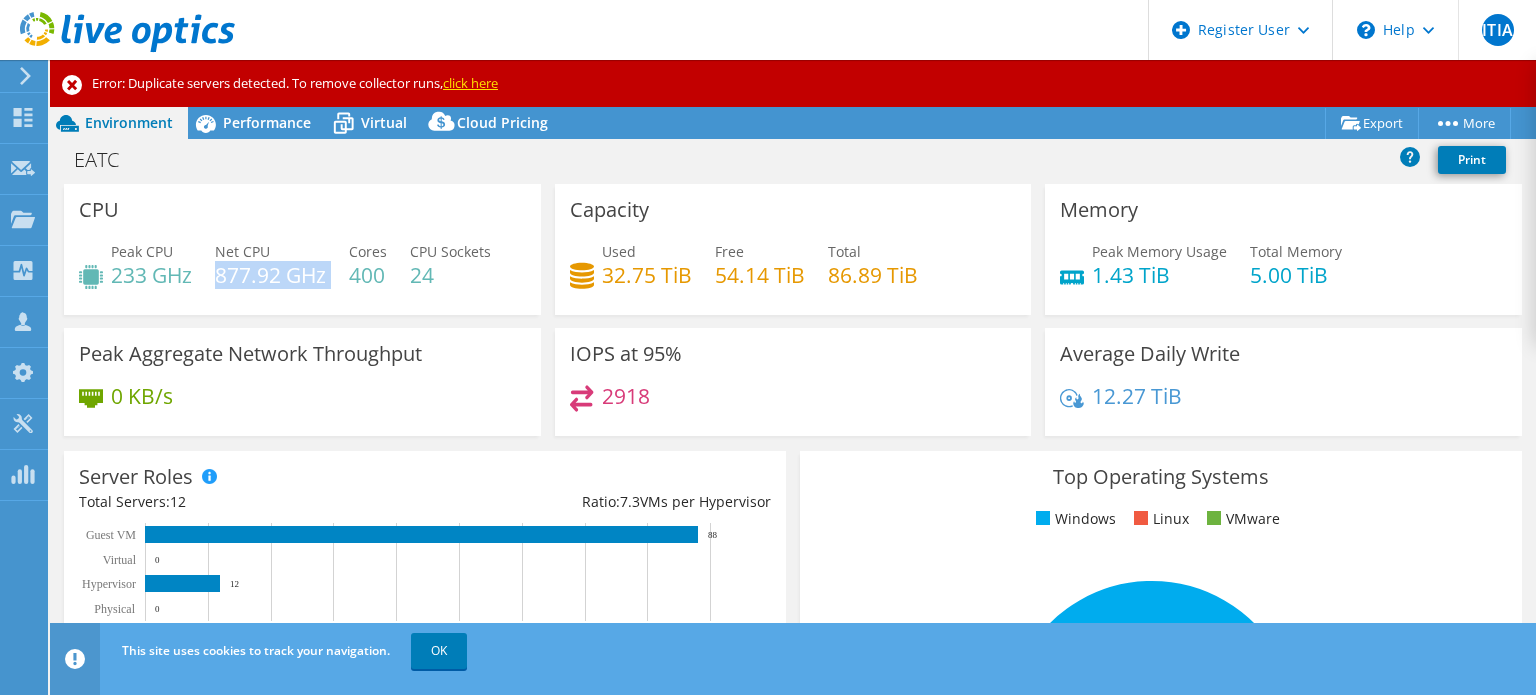 click on "877.92 GHz" at bounding box center [270, 275] 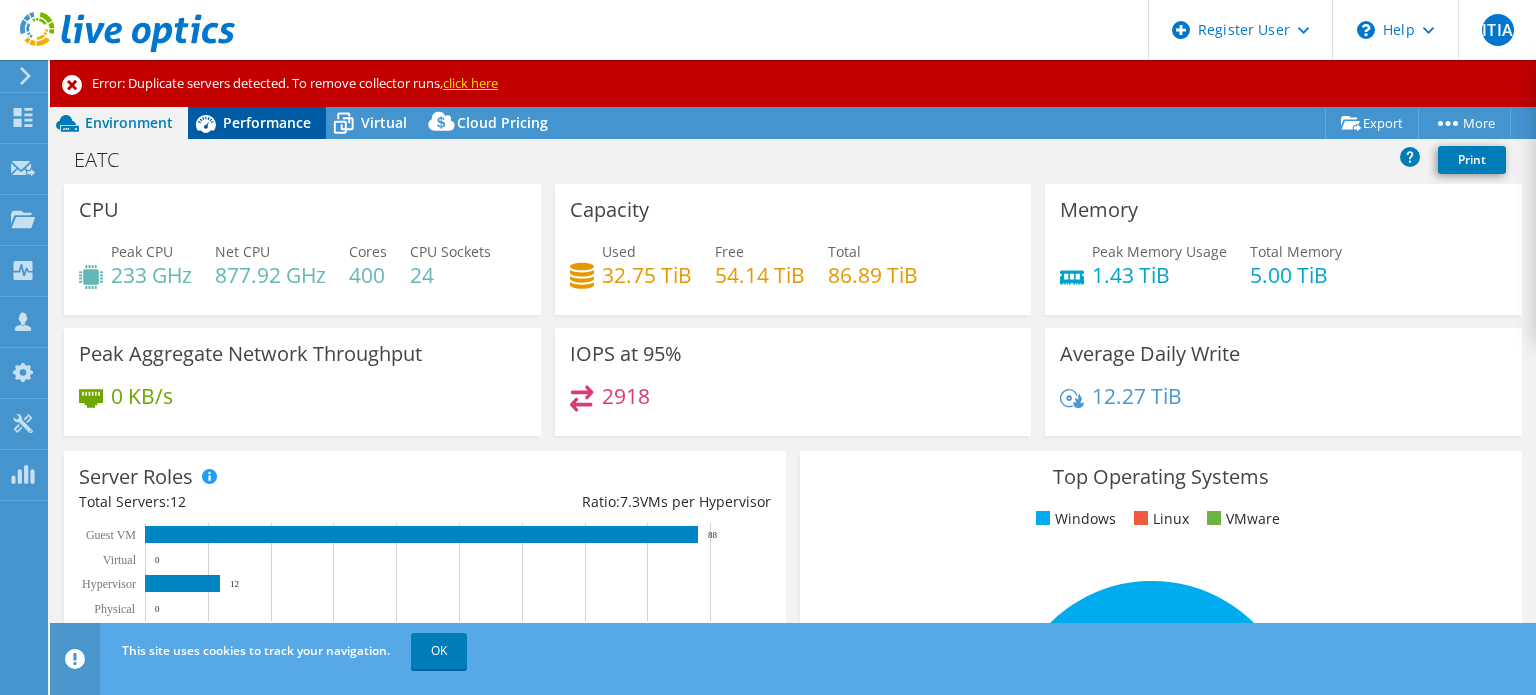 click on "Performance" at bounding box center [267, 122] 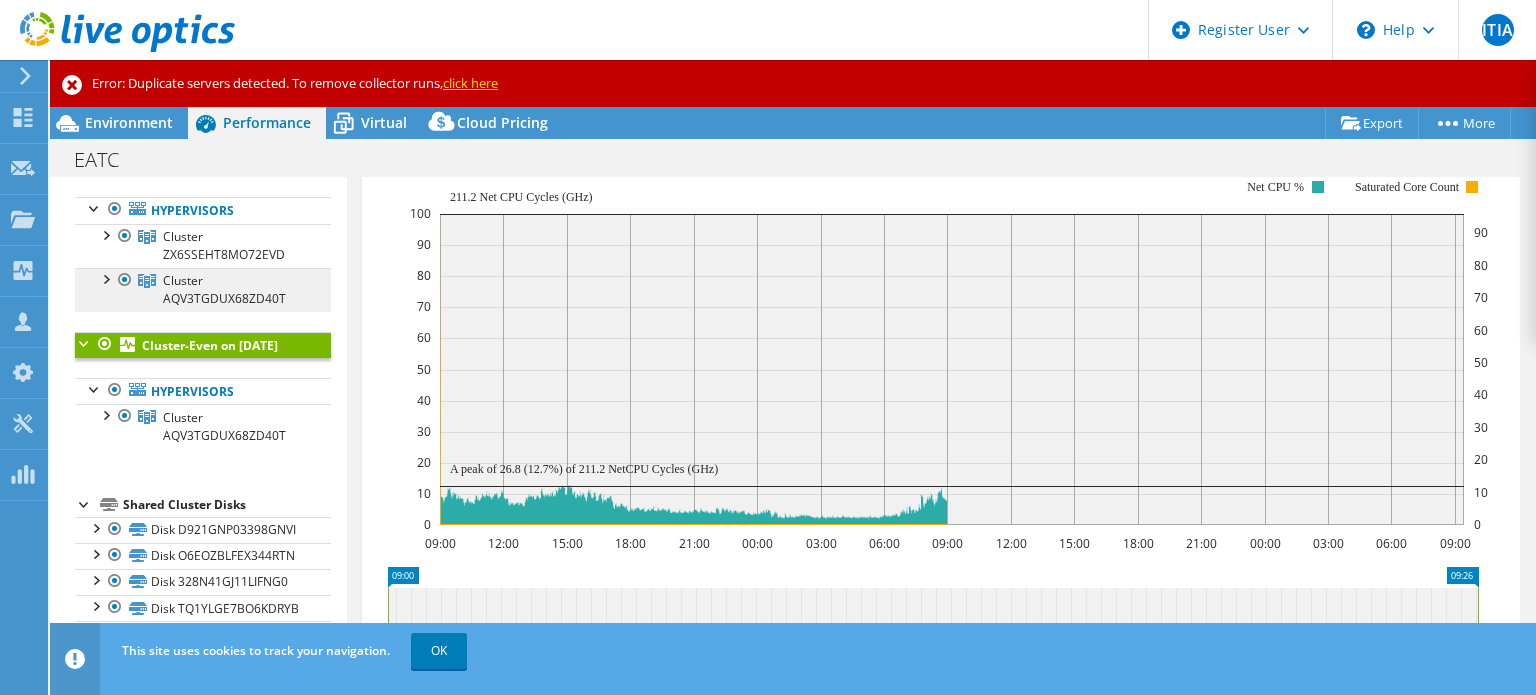 scroll, scrollTop: 0, scrollLeft: 0, axis: both 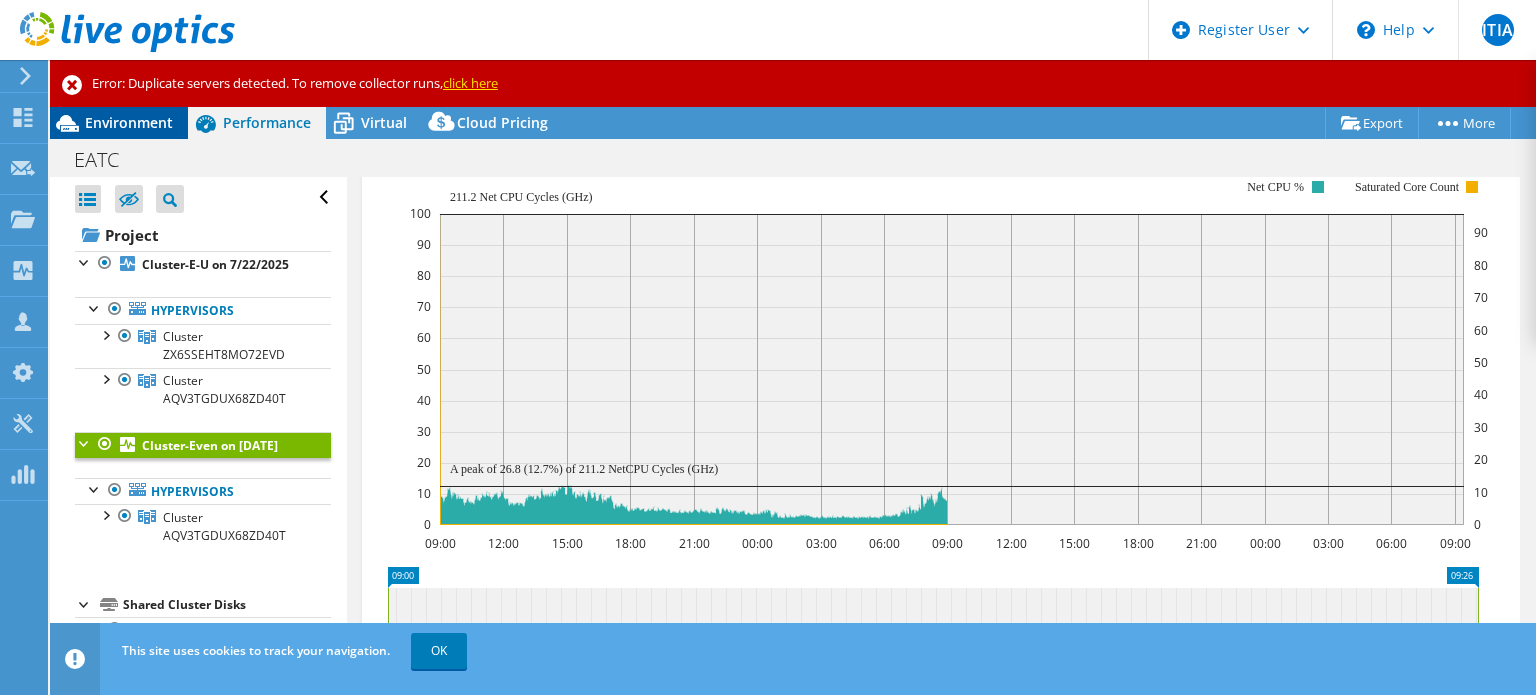 click on "Environment" at bounding box center (129, 122) 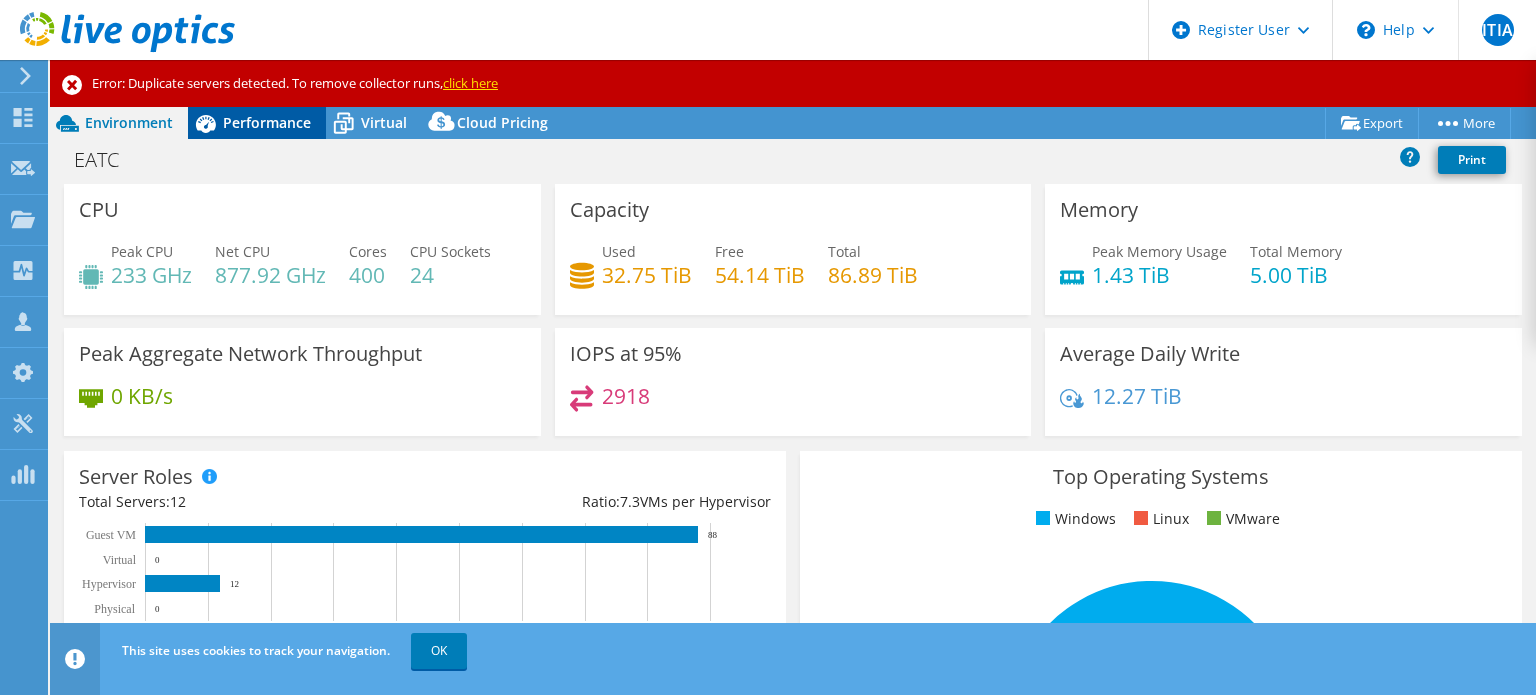 click on "Performance" at bounding box center (257, 123) 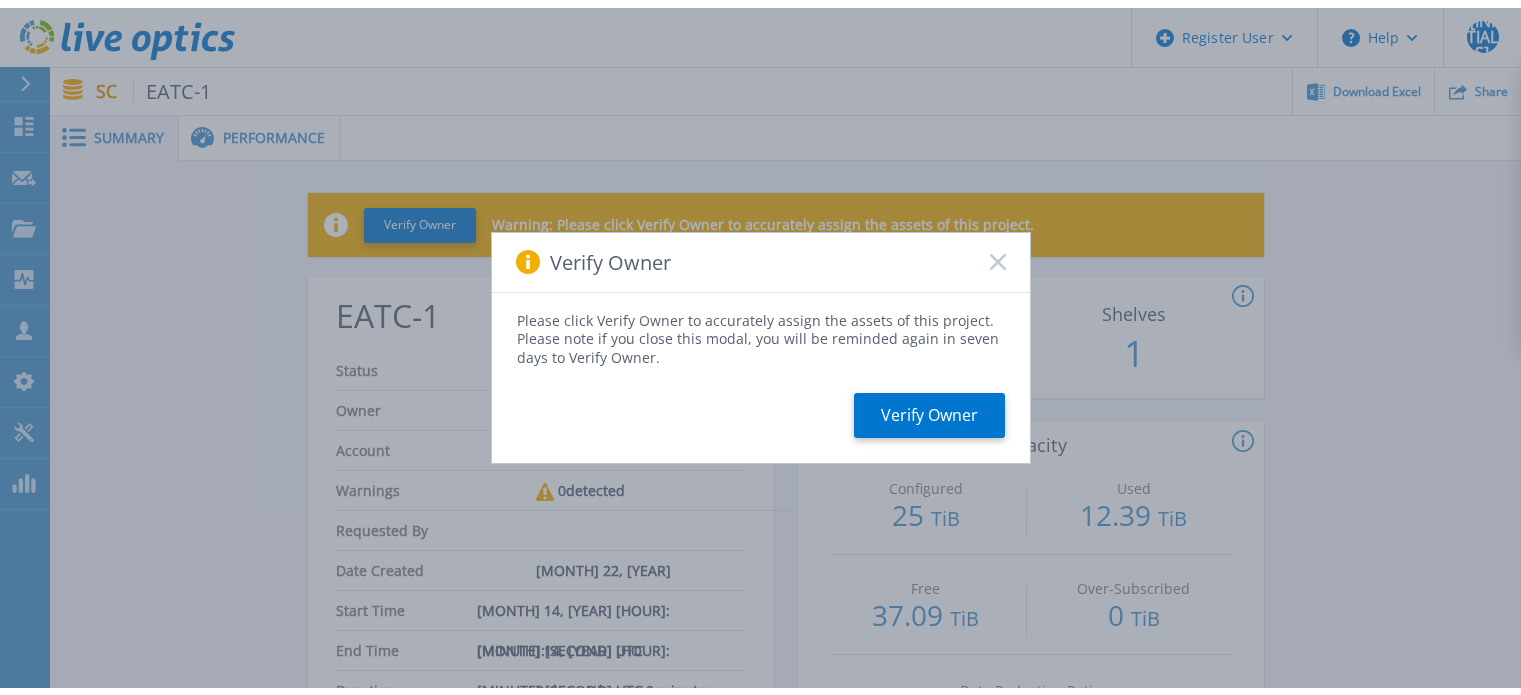 scroll, scrollTop: 0, scrollLeft: 0, axis: both 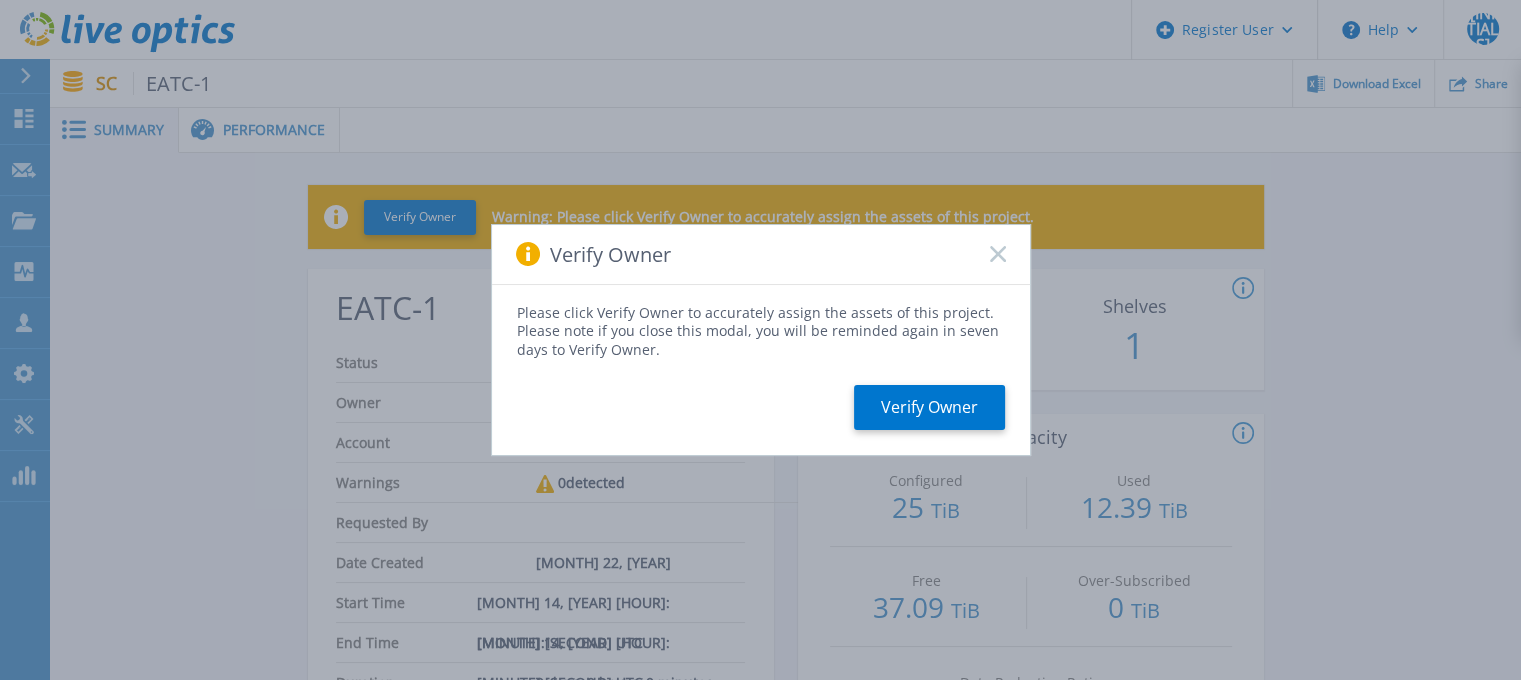 click 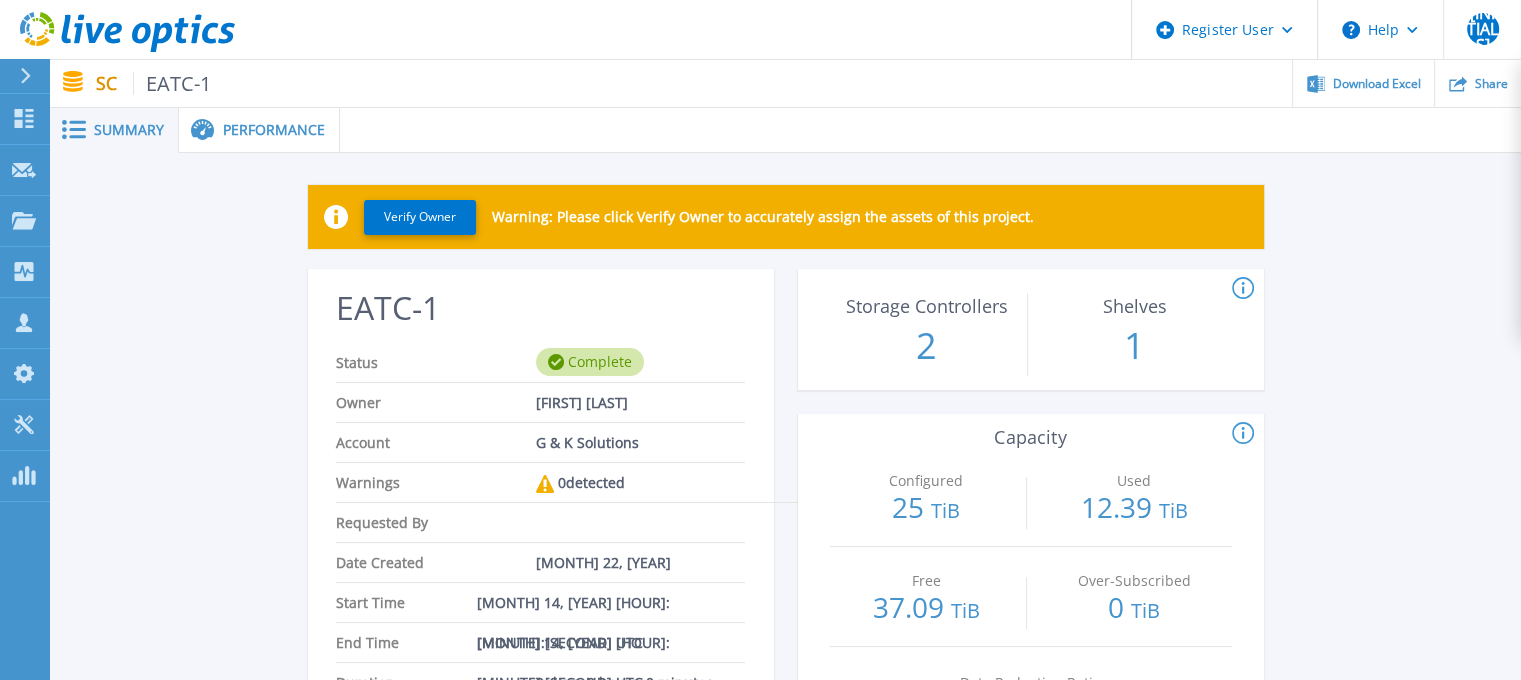 click on "Performance" at bounding box center (274, 130) 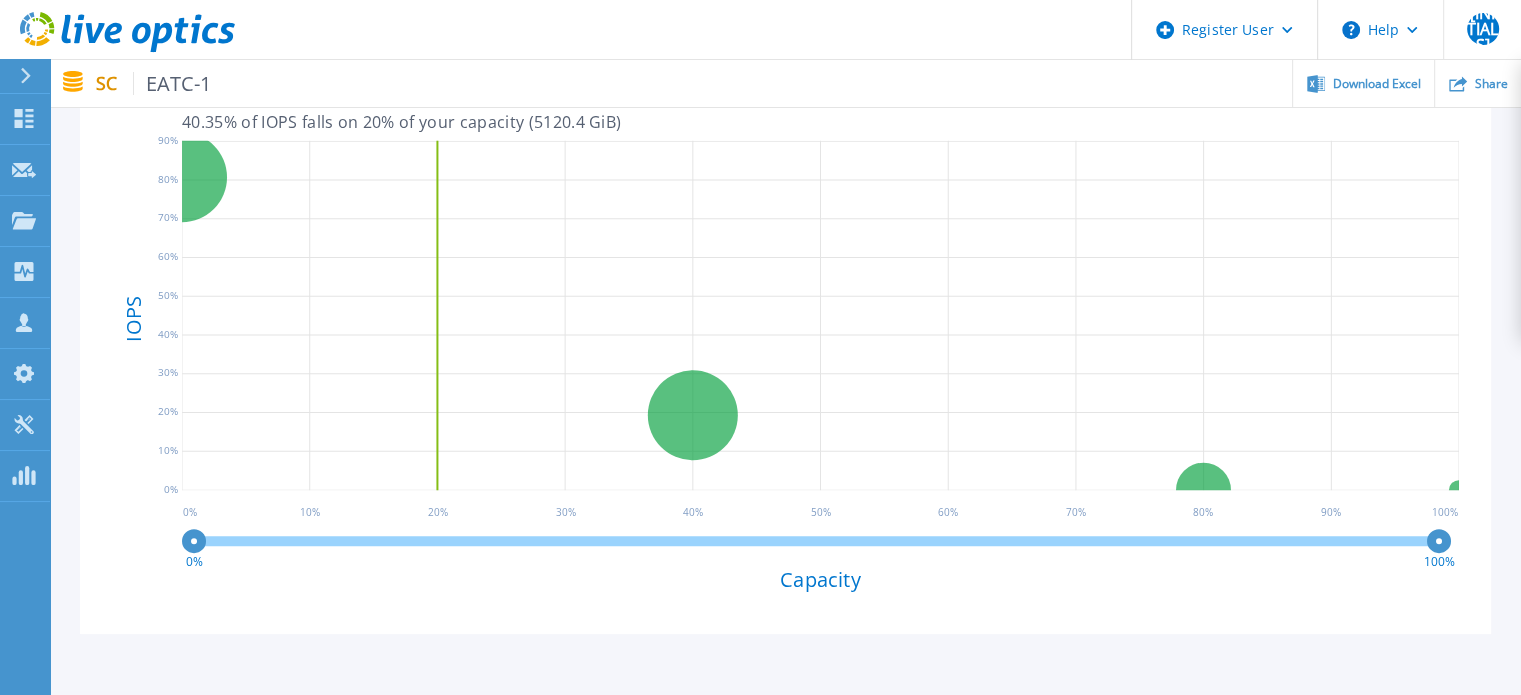 scroll, scrollTop: 647, scrollLeft: 0, axis: vertical 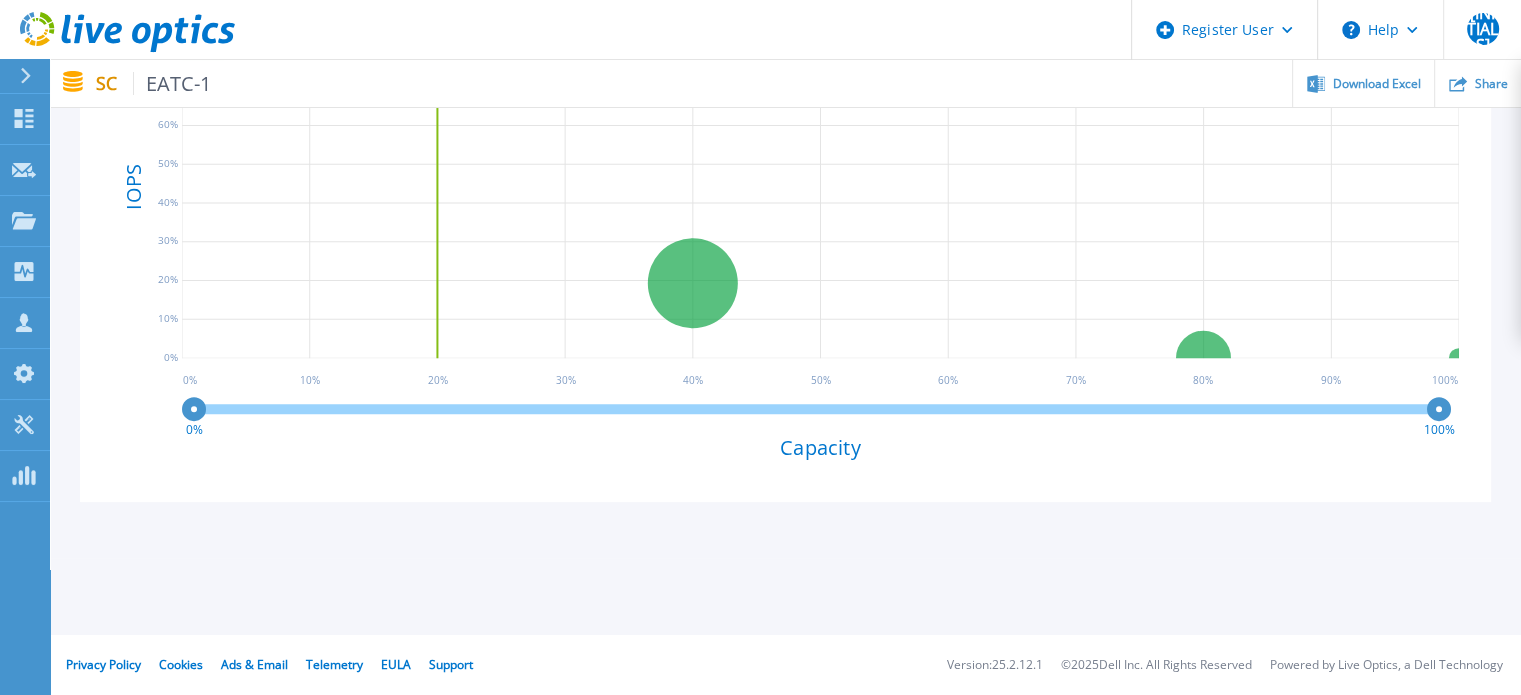 click on "Capacity" at bounding box center (820, 447) 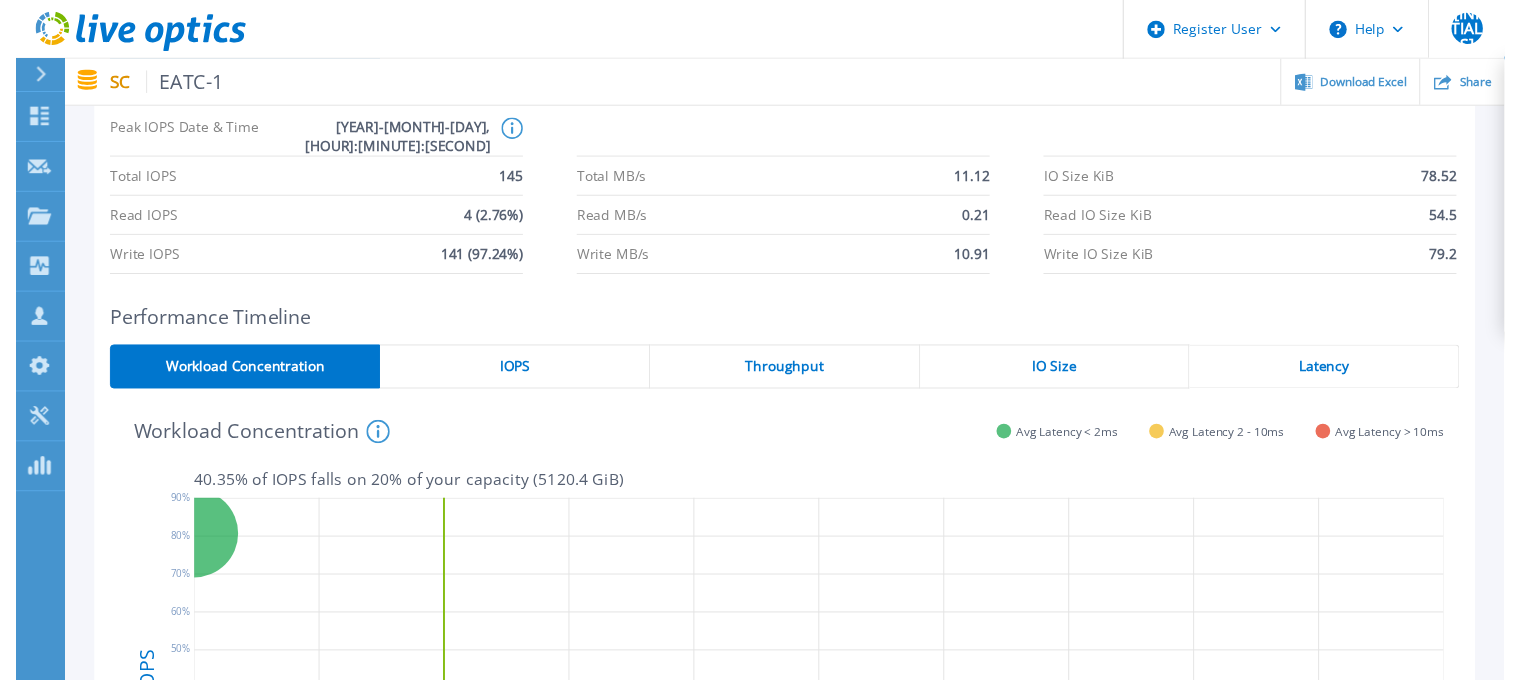 scroll, scrollTop: 0, scrollLeft: 0, axis: both 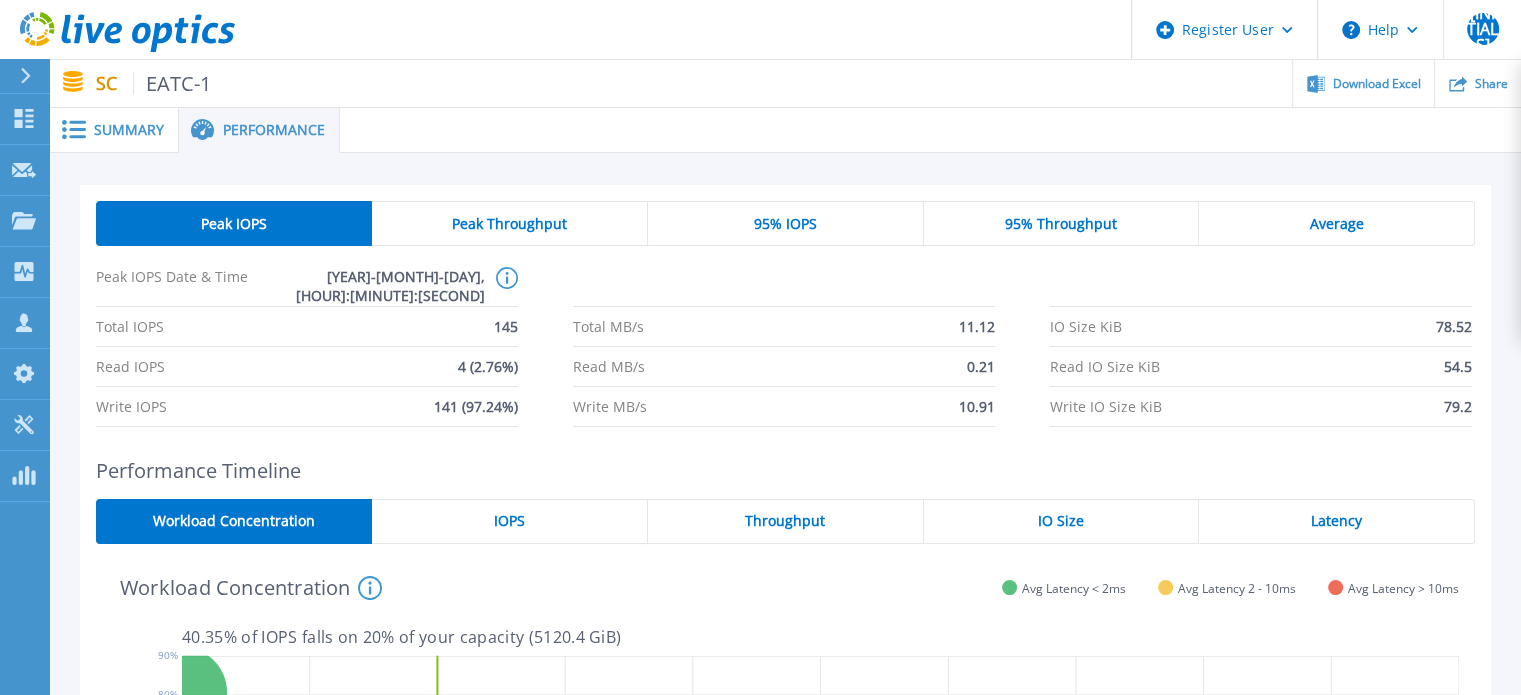 click on "Summary" at bounding box center [129, 130] 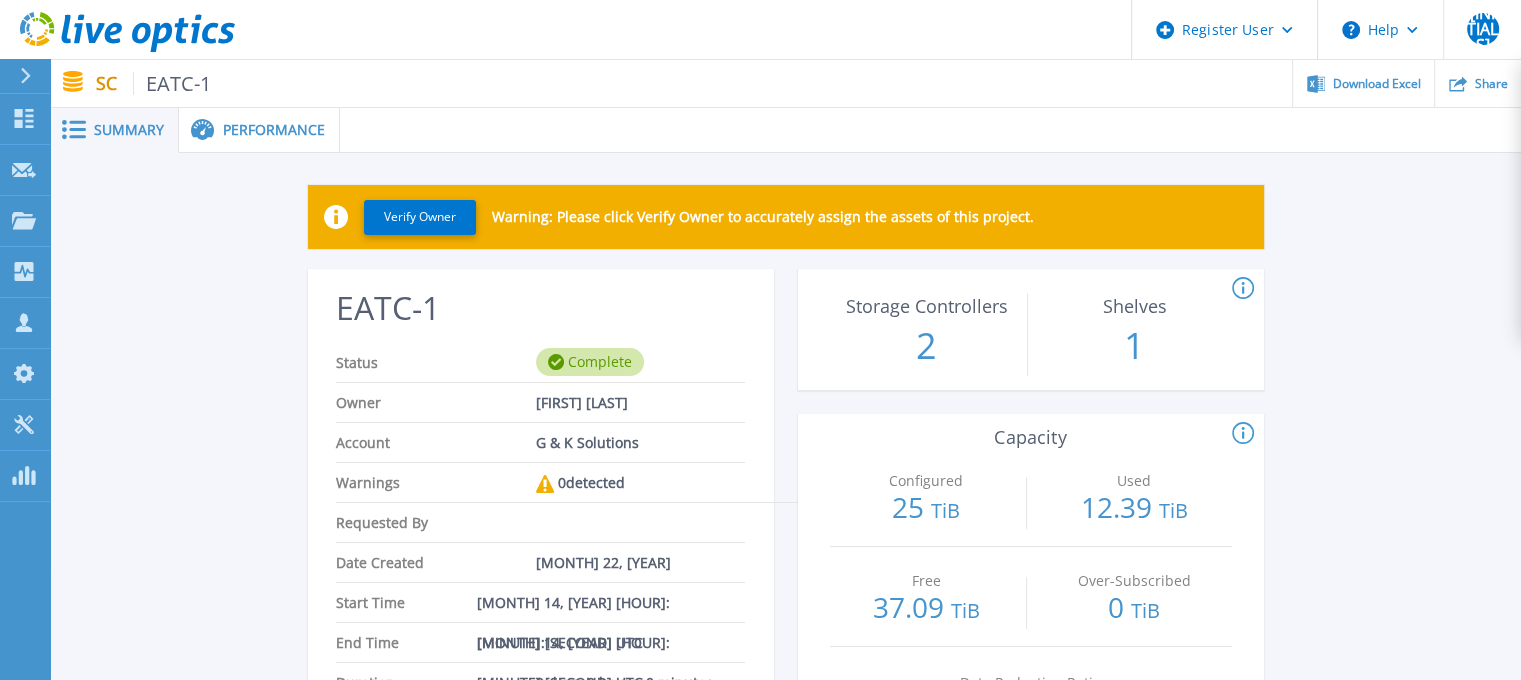 scroll, scrollTop: 100, scrollLeft: 0, axis: vertical 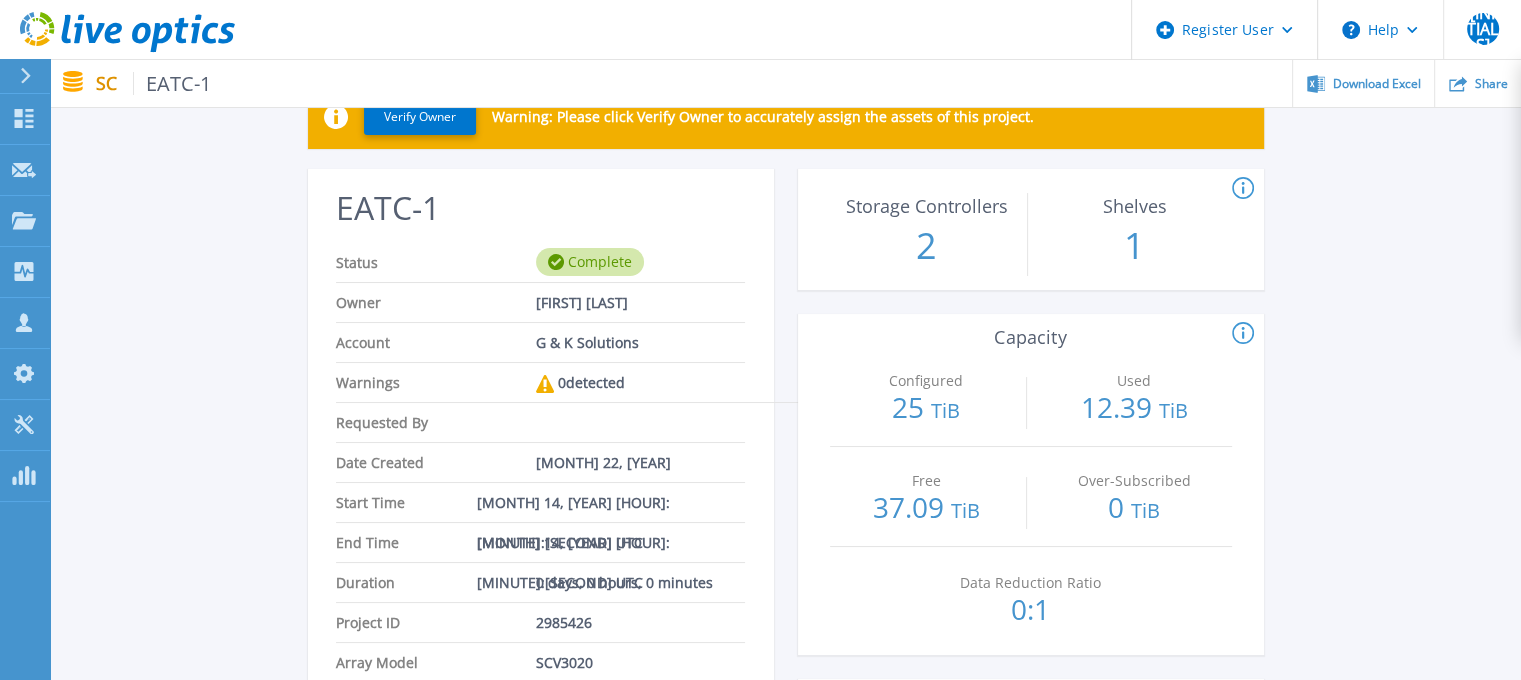 click on "12.39   TiB" at bounding box center (1133, 409) 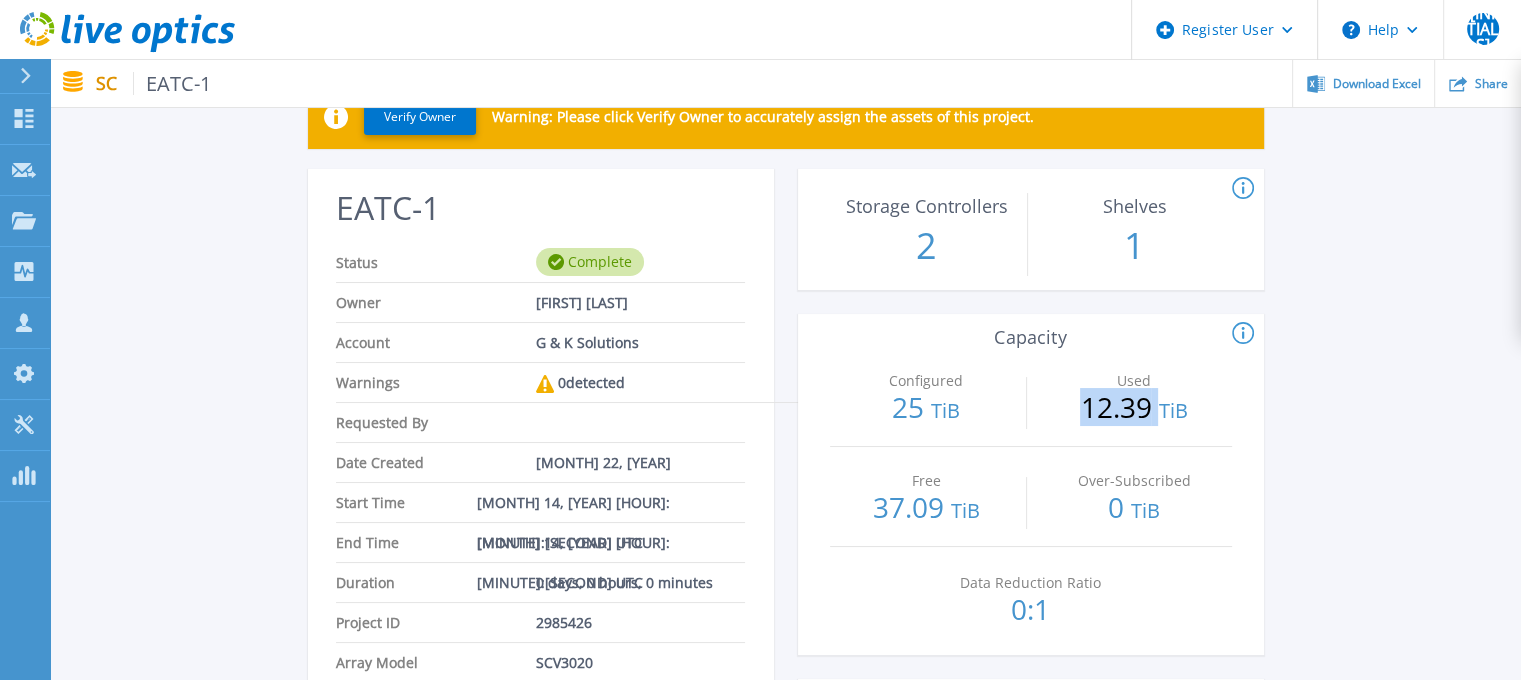 click on "12.39   TiB" at bounding box center (1133, 409) 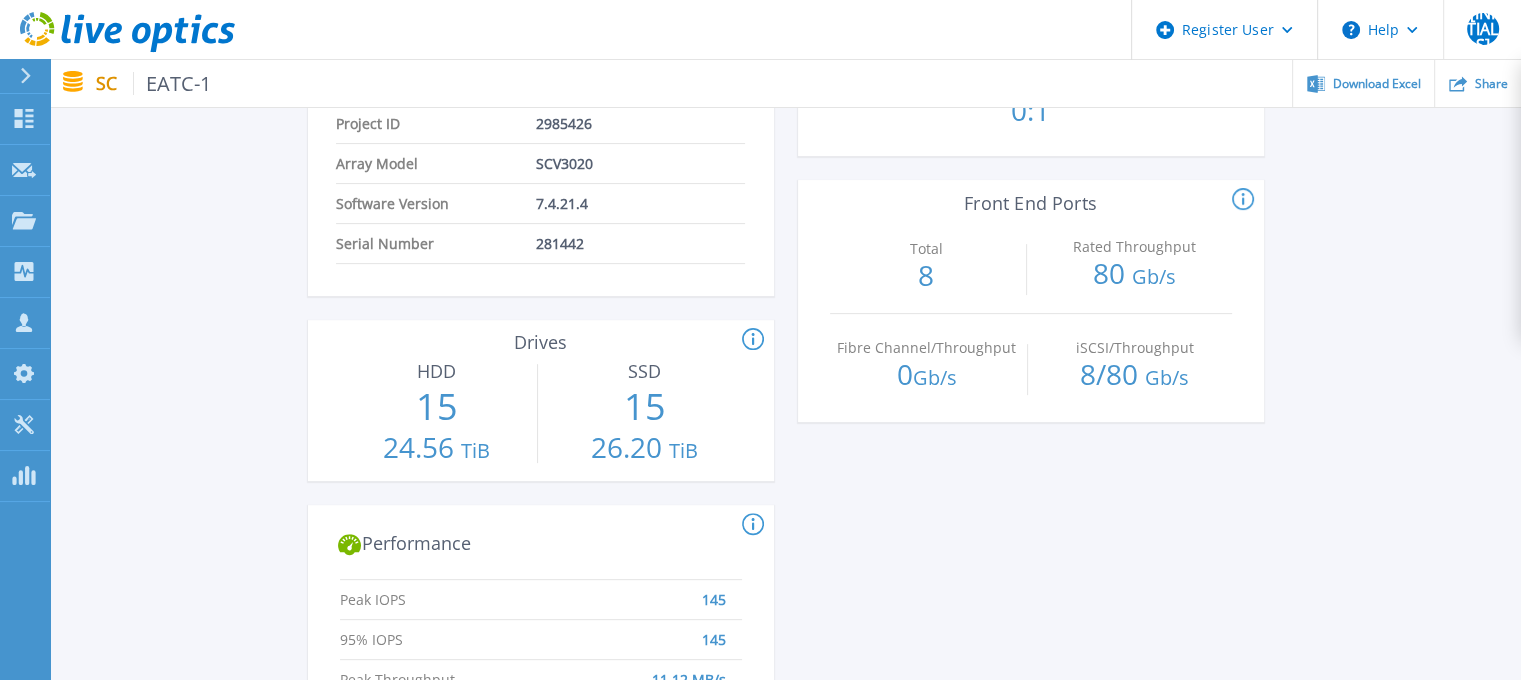 scroll, scrollTop: 600, scrollLeft: 0, axis: vertical 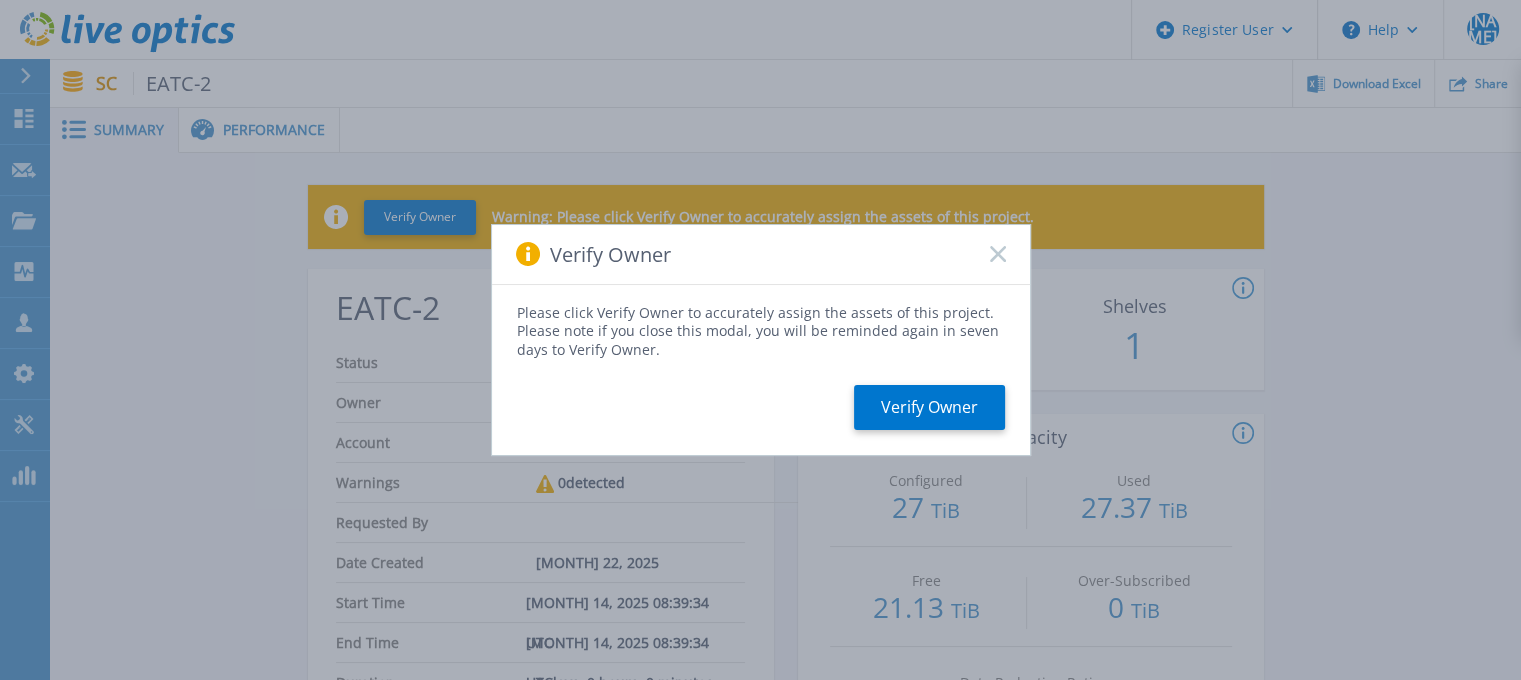 click 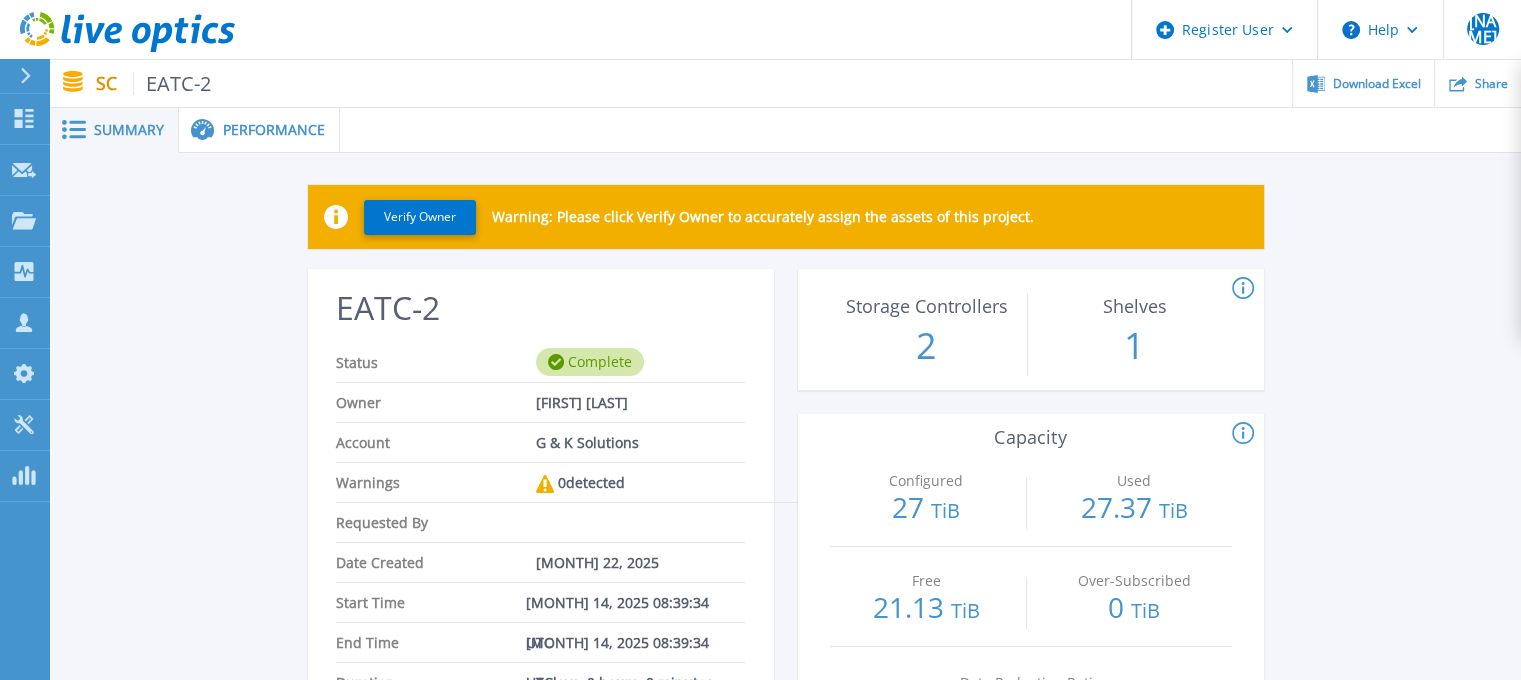 click on "Performance" at bounding box center [274, 130] 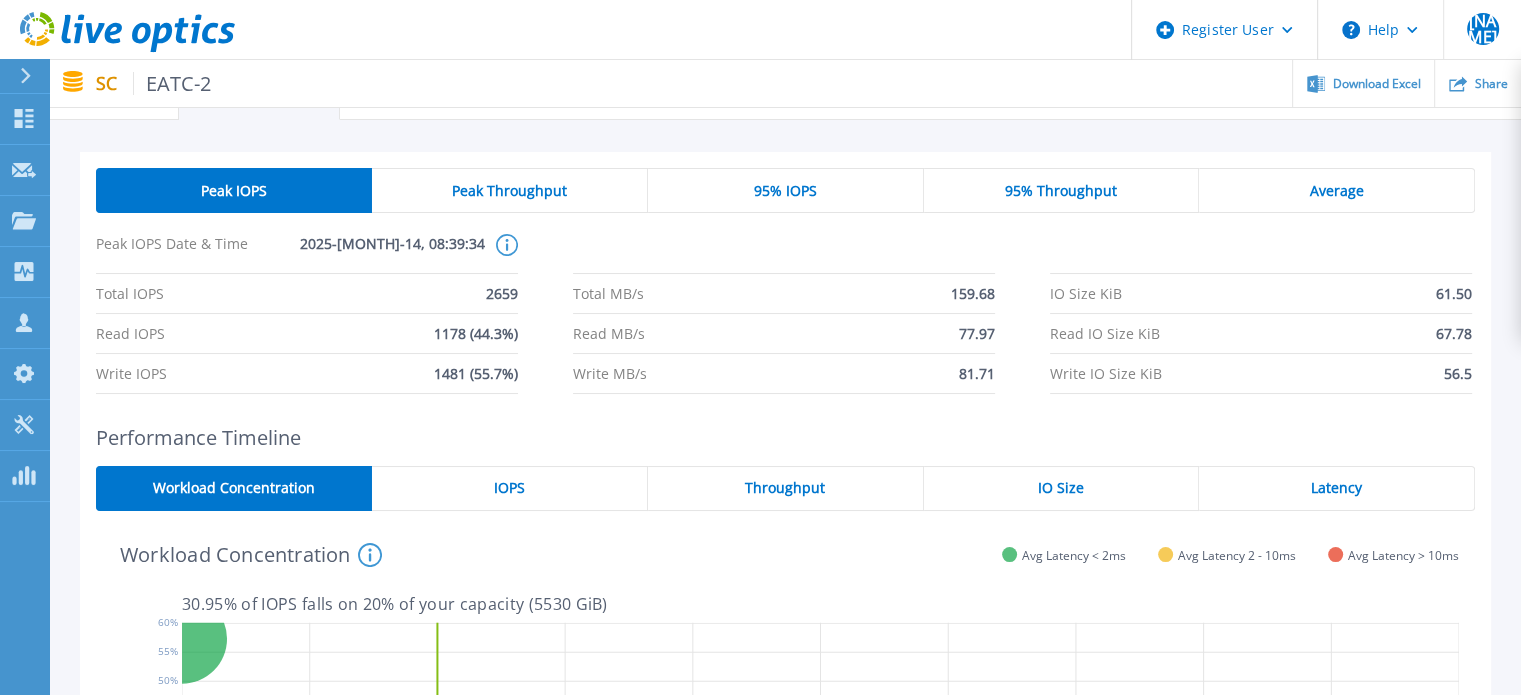 scroll, scrollTop: 0, scrollLeft: 0, axis: both 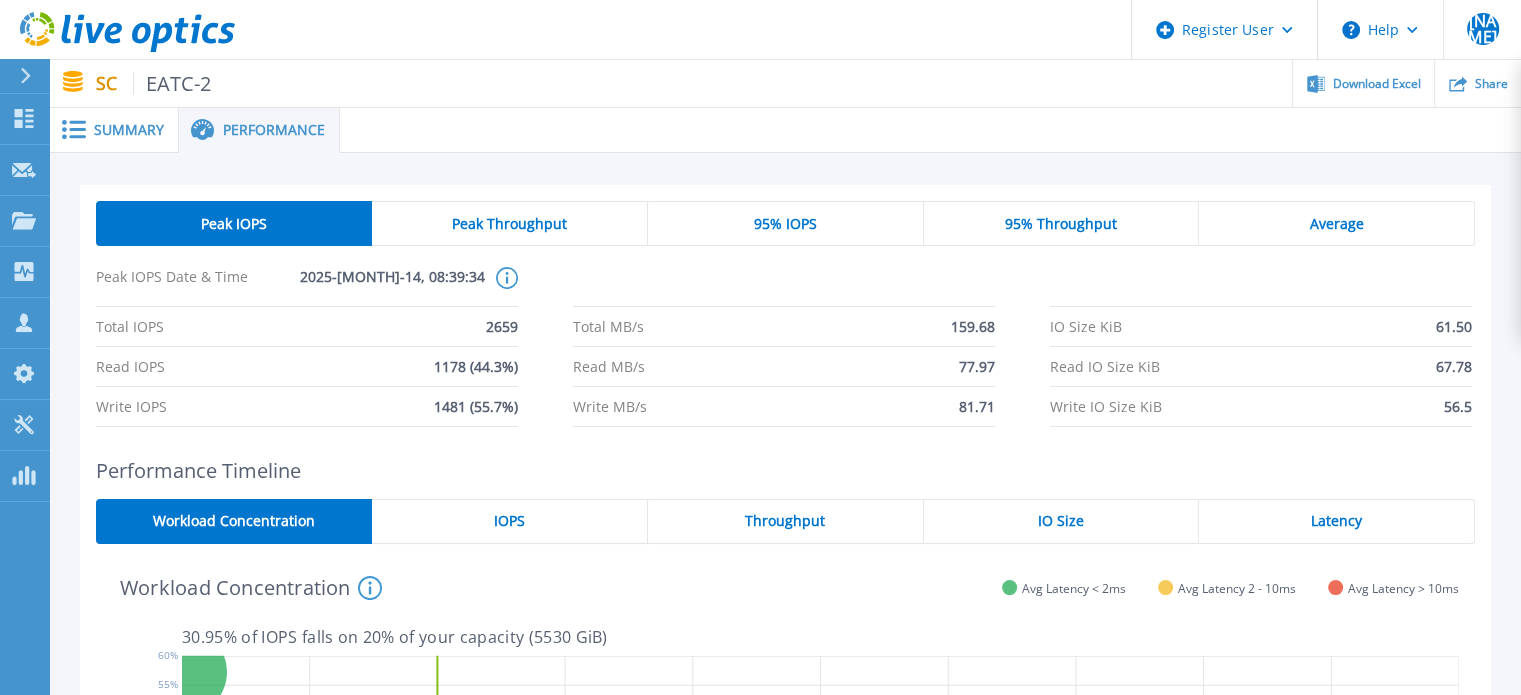 click on "95% IOPS" at bounding box center [785, 224] 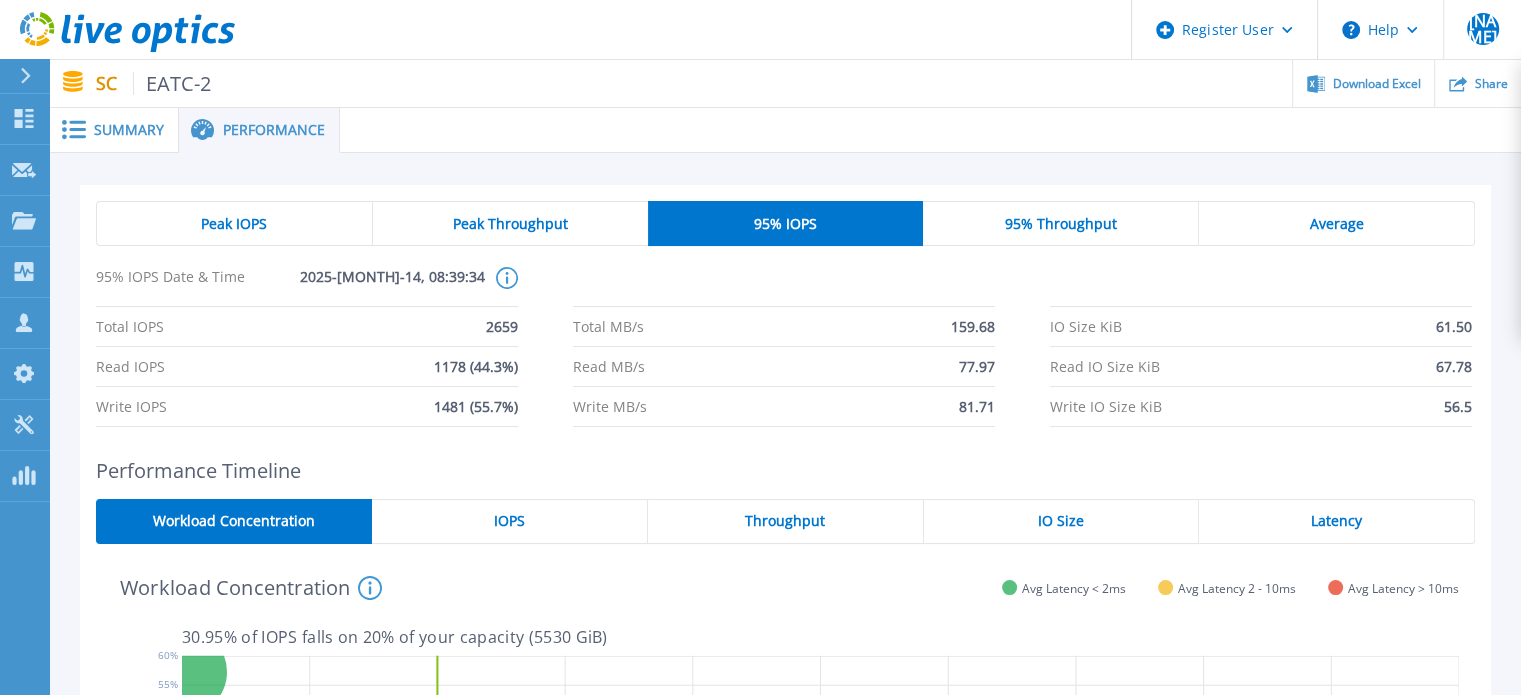 click on "2659" at bounding box center (502, 326) 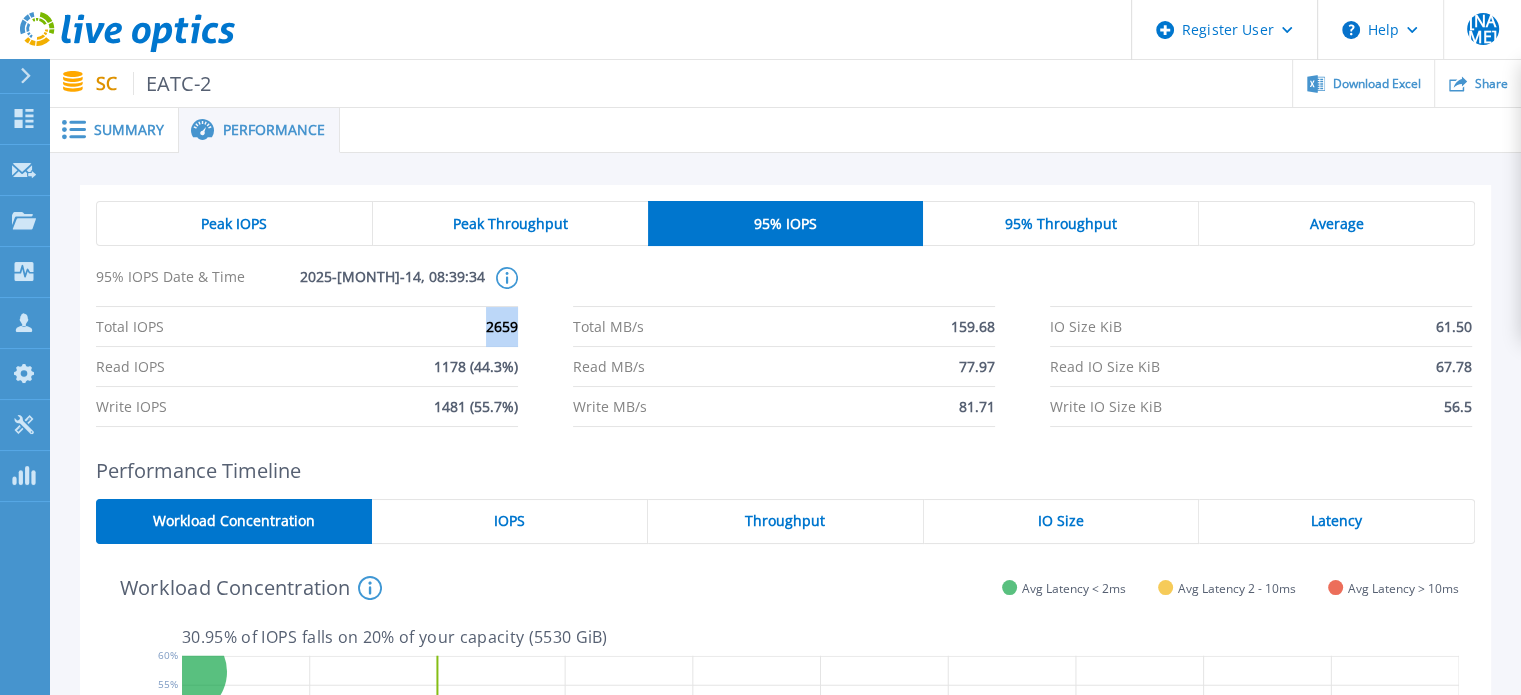 click on "2659" at bounding box center (502, 326) 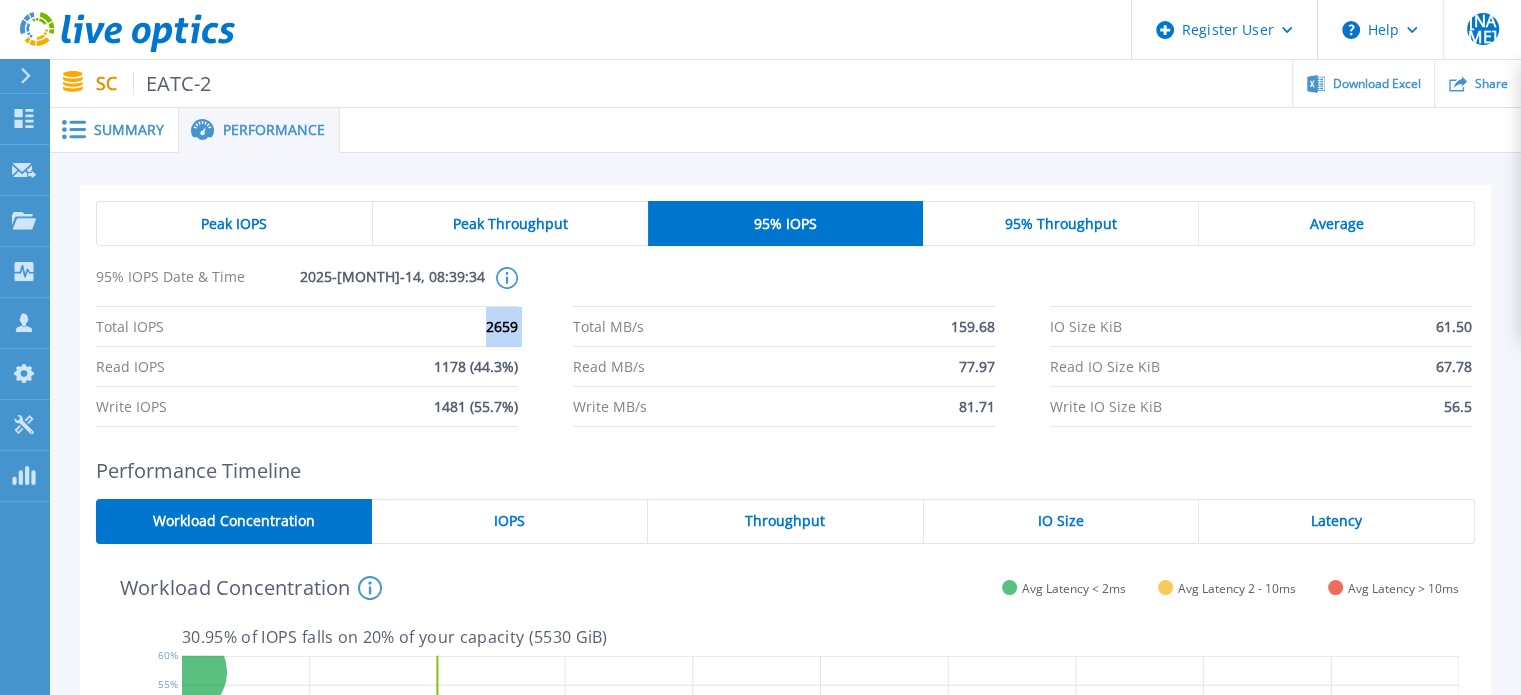 click on "2659" at bounding box center (502, 326) 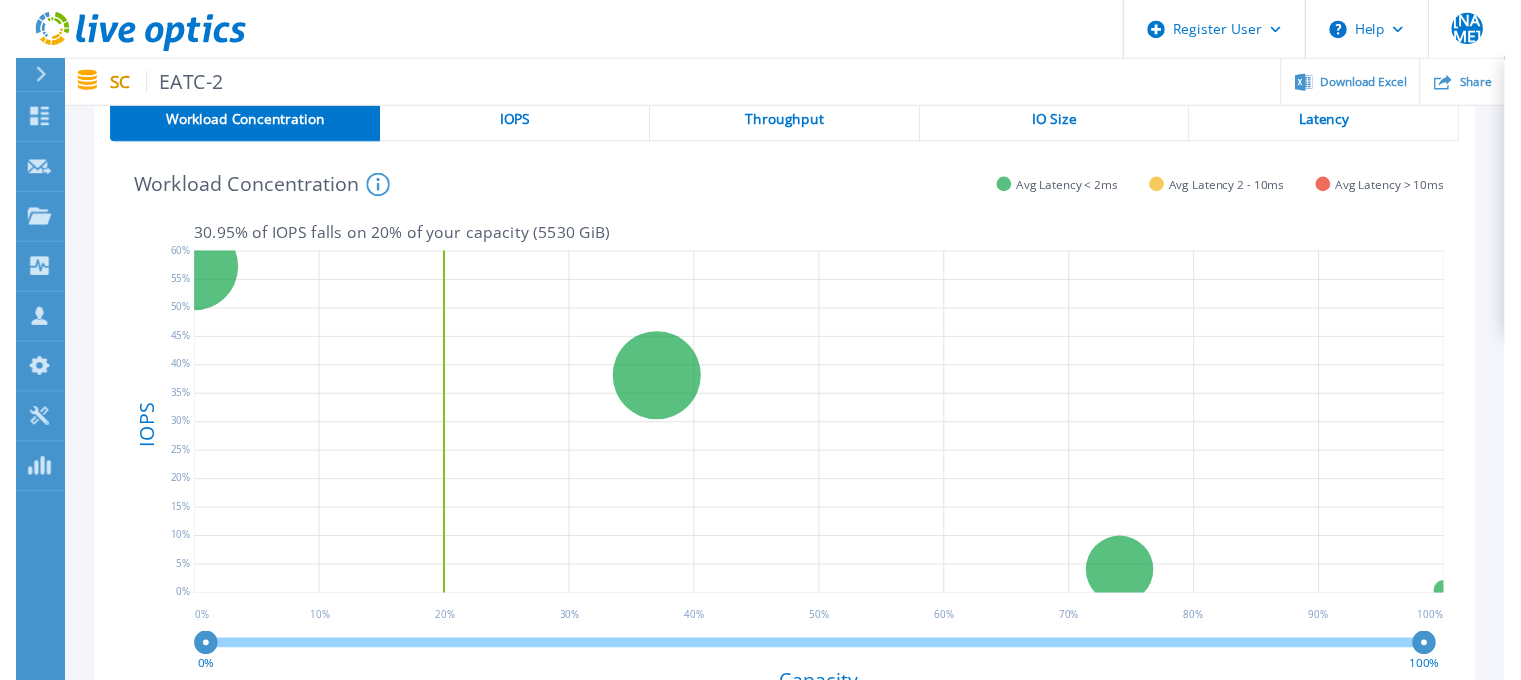 scroll, scrollTop: 0, scrollLeft: 0, axis: both 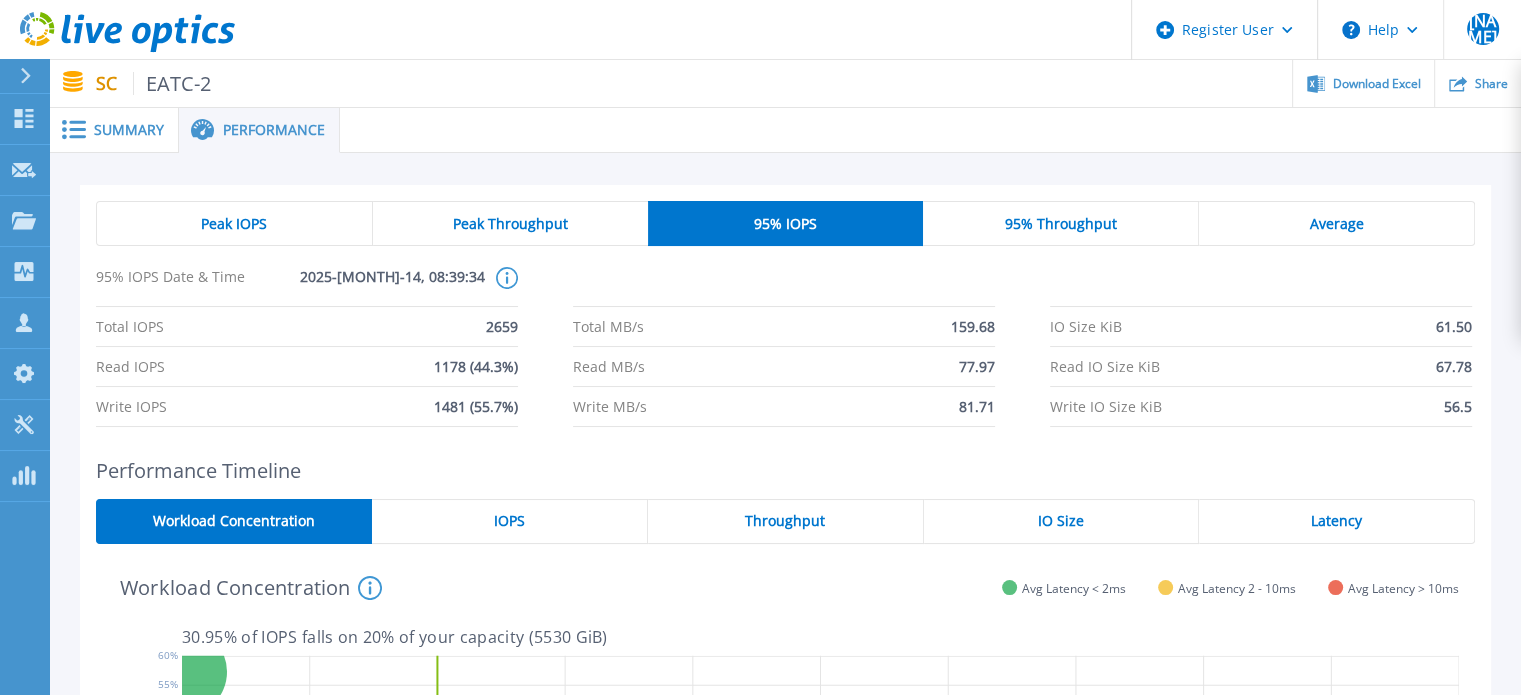click on "Summary" at bounding box center [114, 130] 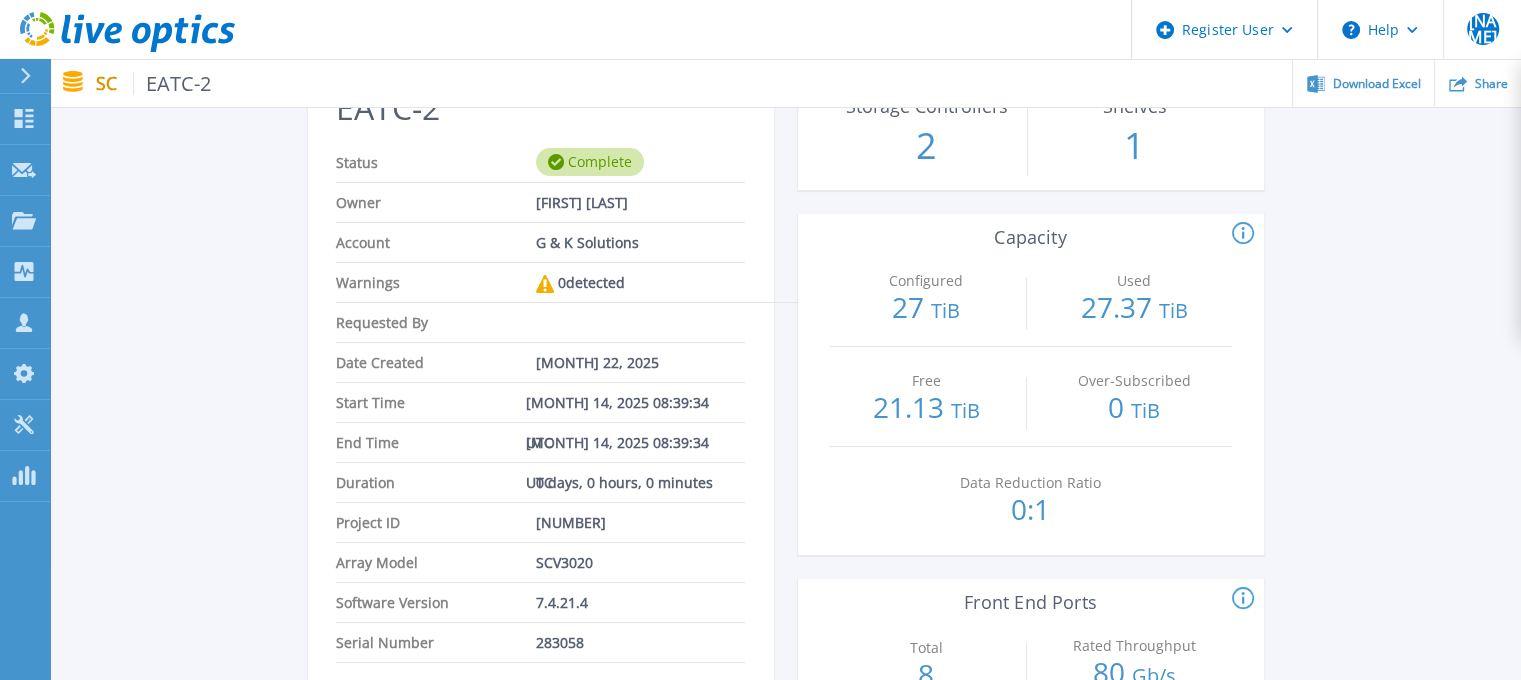 scroll, scrollTop: 0, scrollLeft: 0, axis: both 